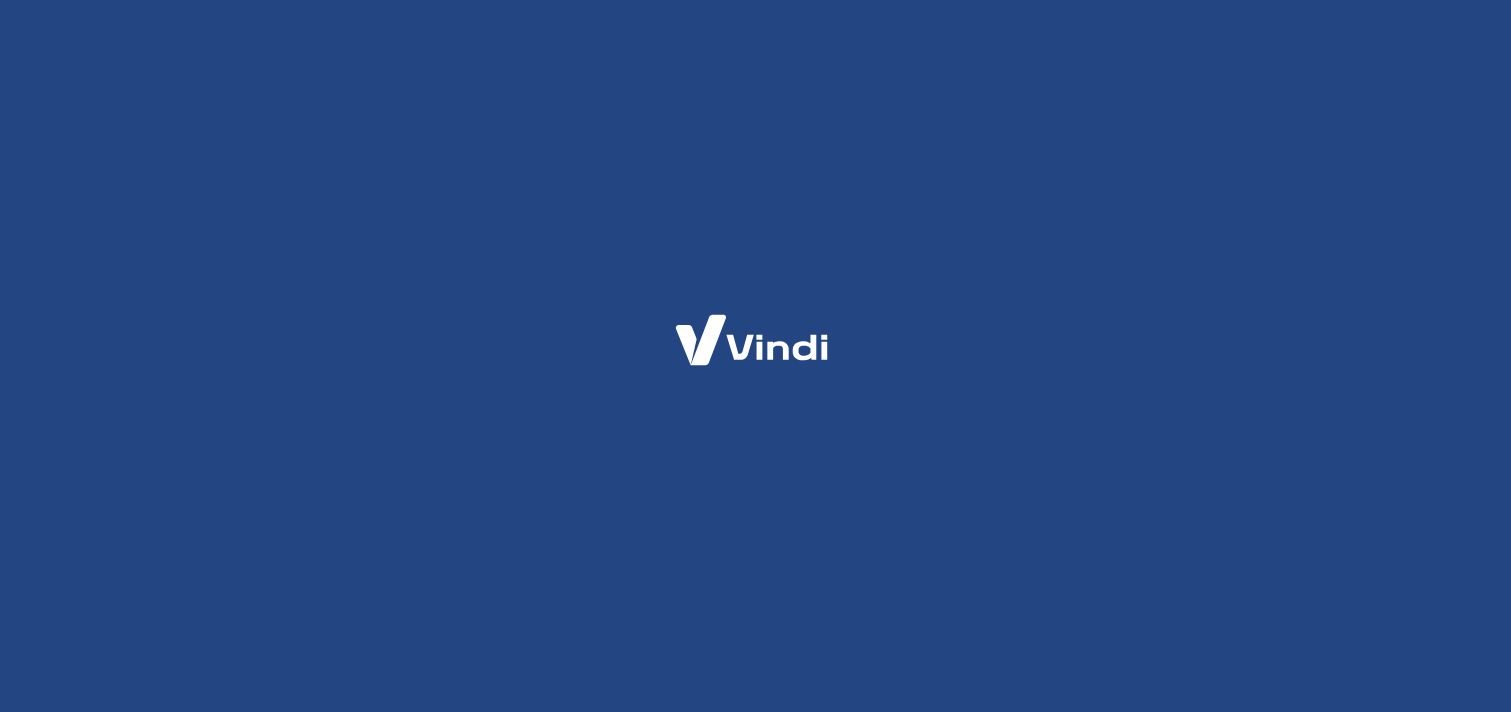 scroll, scrollTop: 0, scrollLeft: 0, axis: both 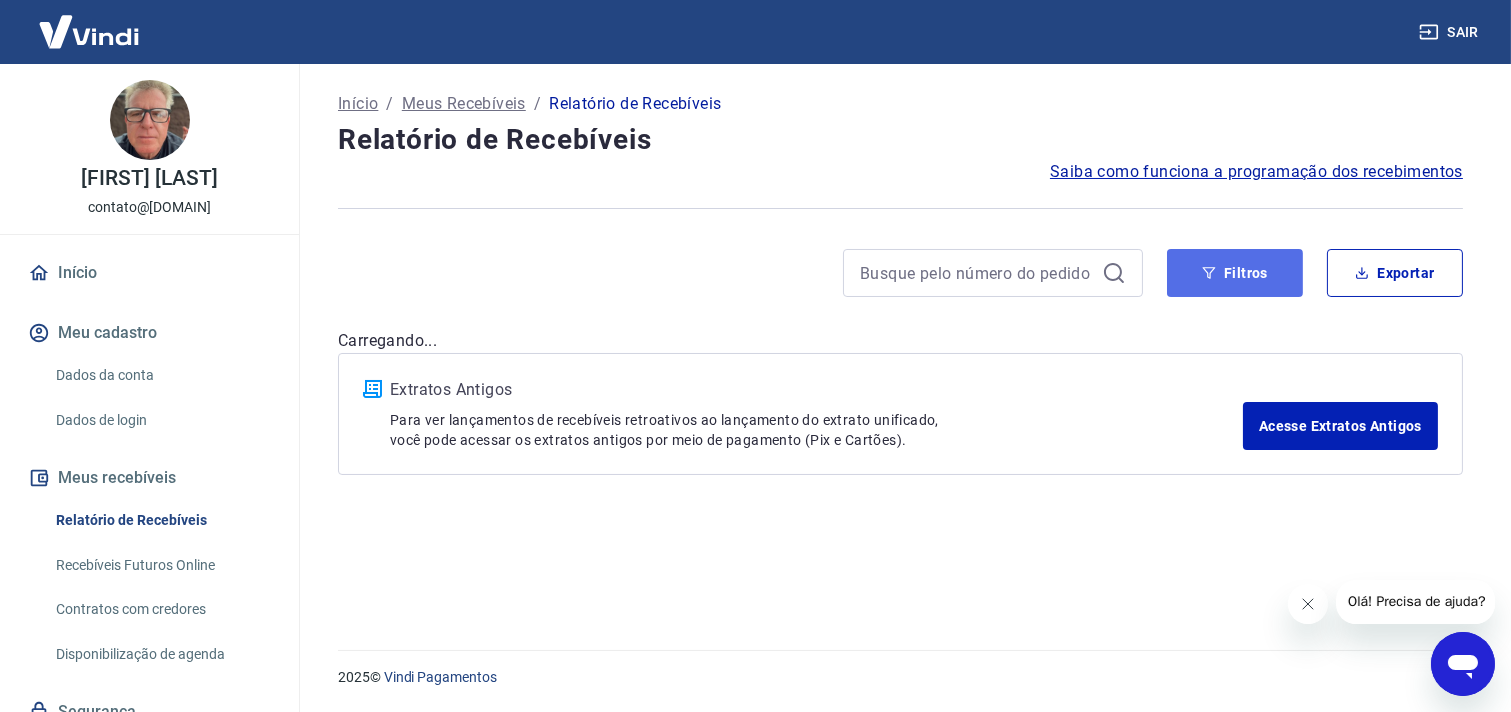 click on "Filtros" at bounding box center [1235, 273] 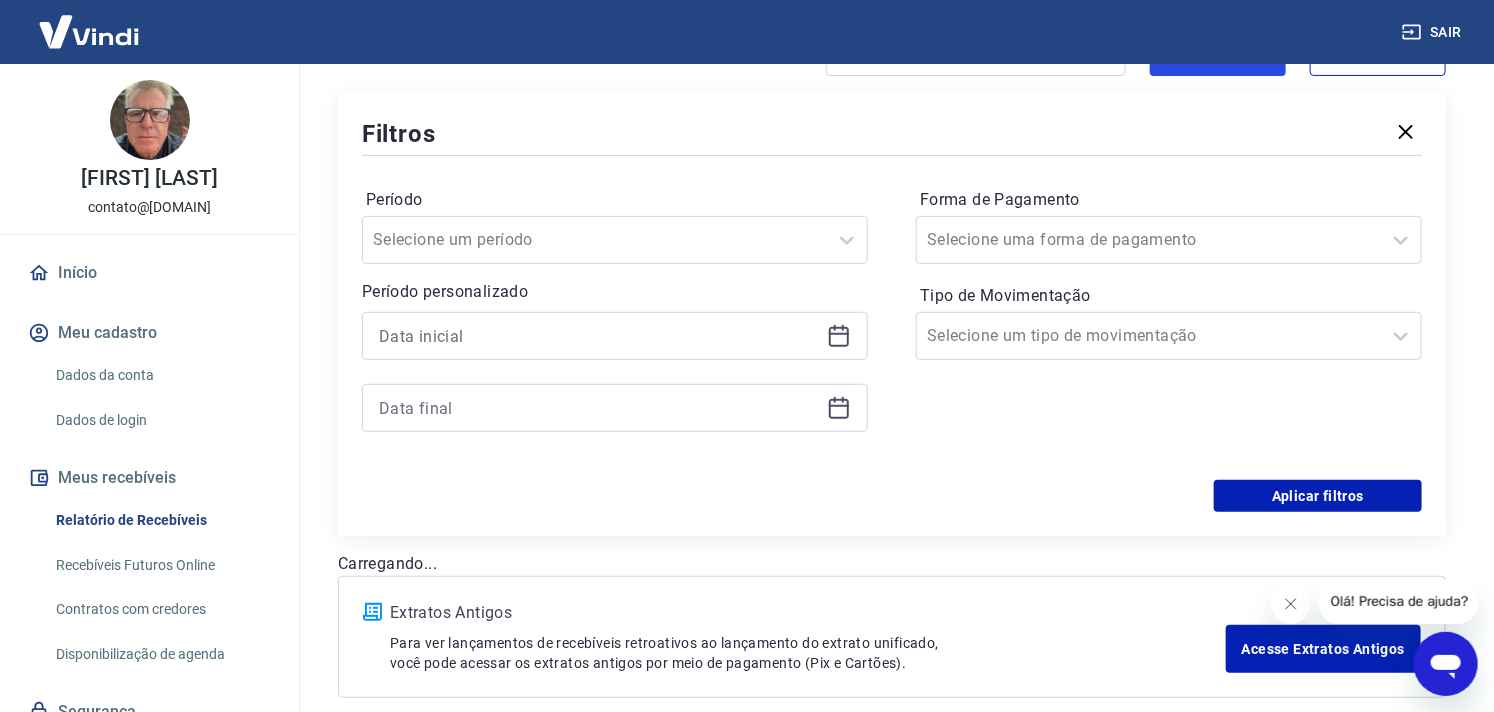 scroll, scrollTop: 222, scrollLeft: 0, axis: vertical 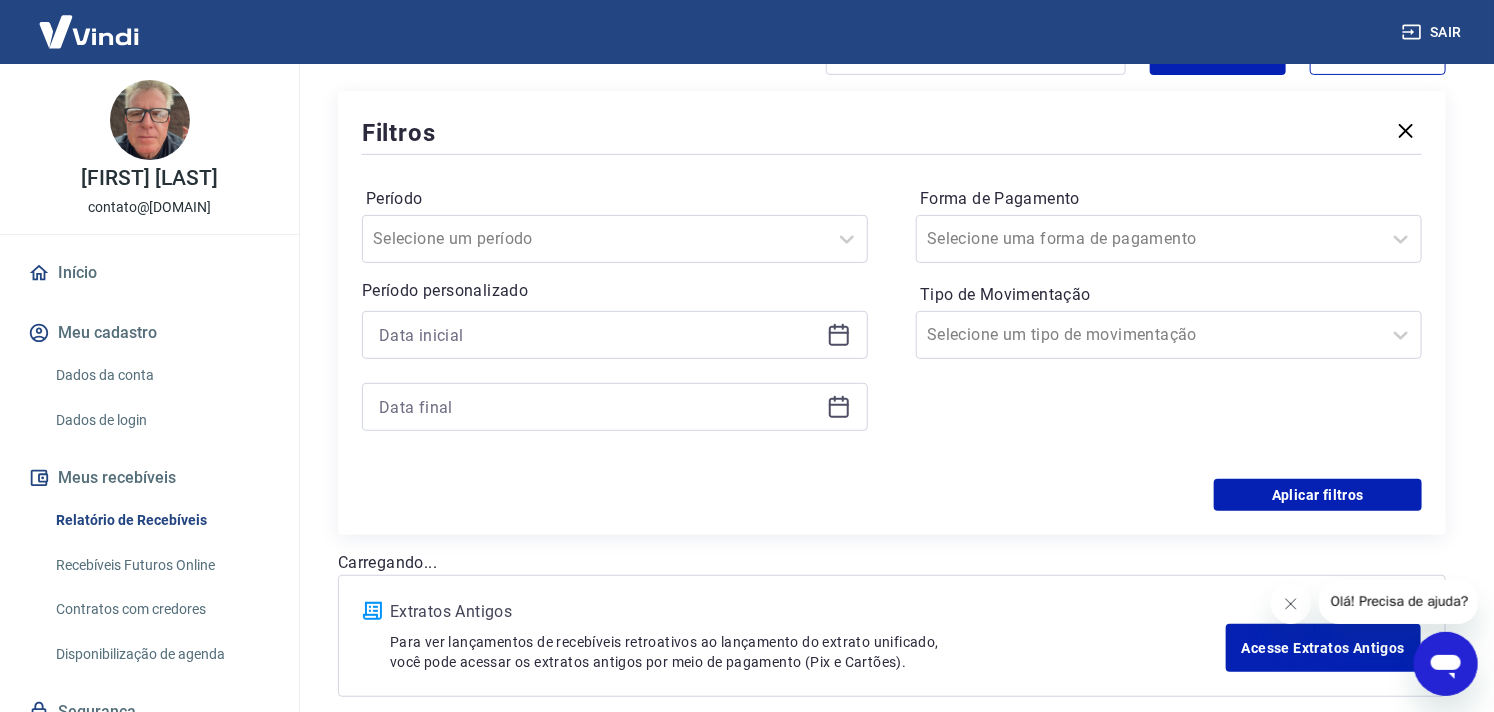 click 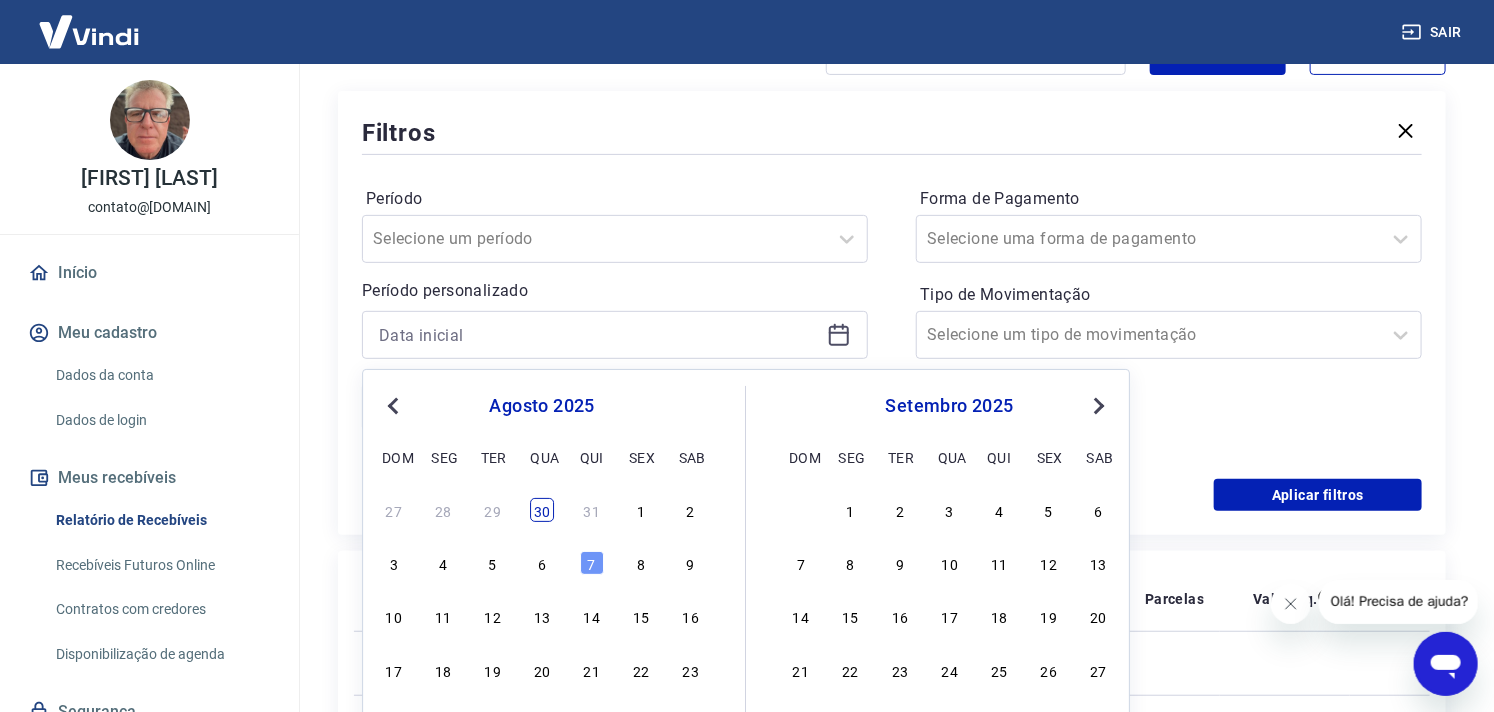 click on "30" at bounding box center [542, 510] 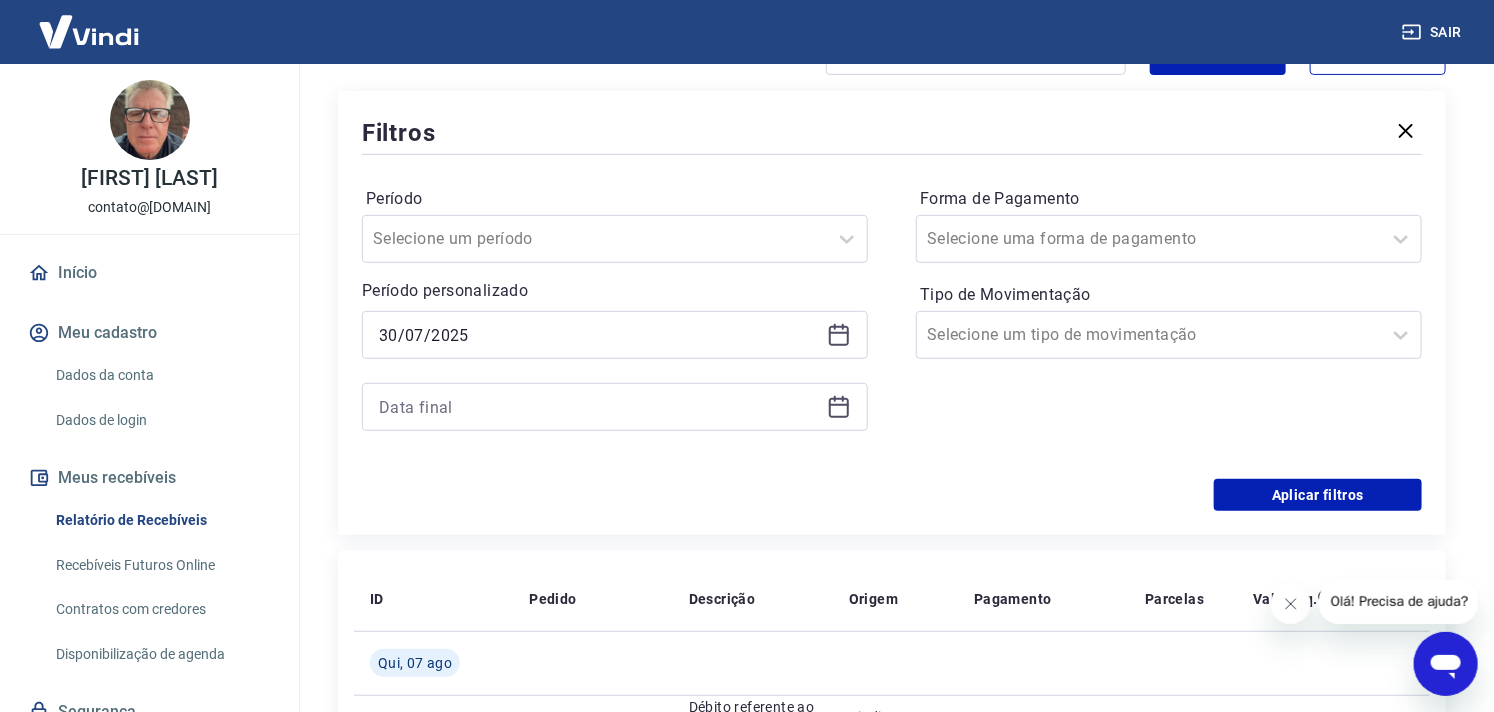 type on "30/07/2025" 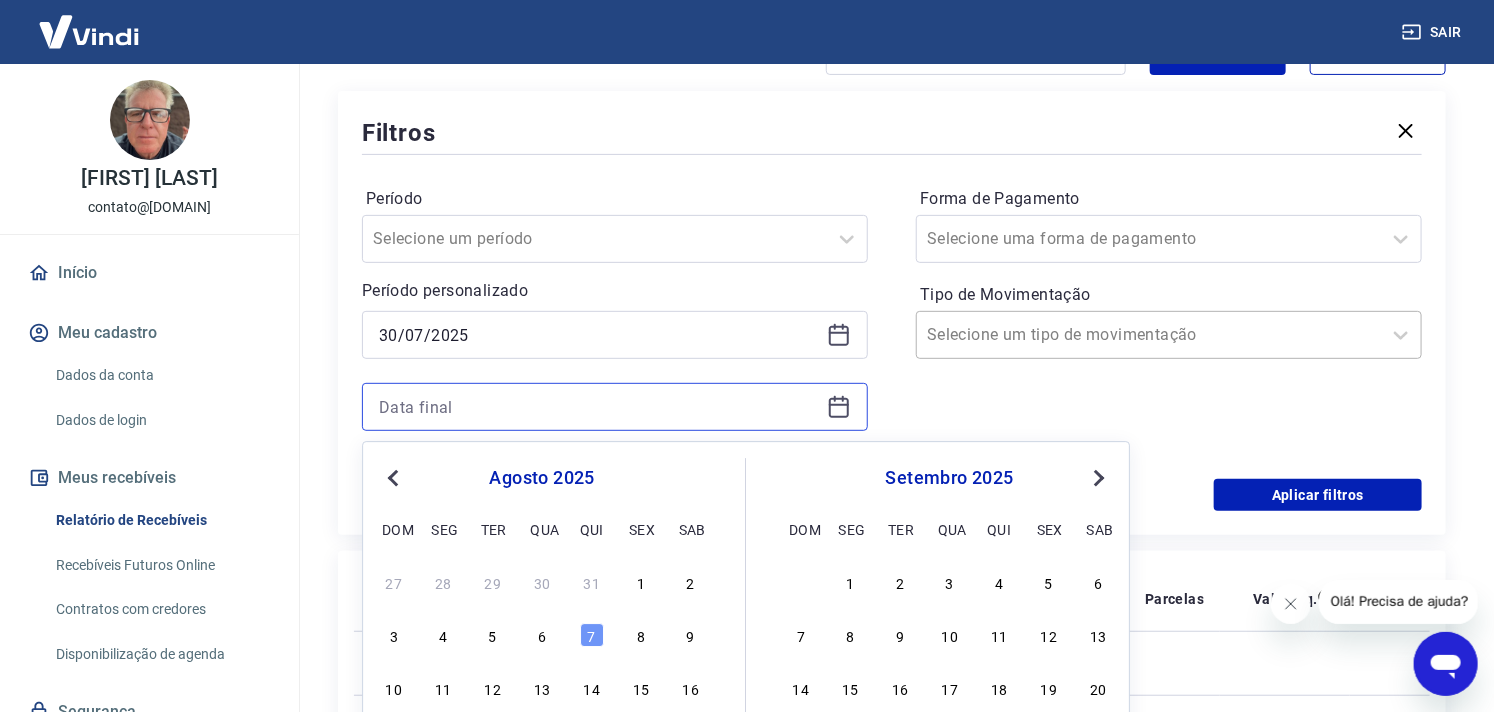 scroll, scrollTop: 333, scrollLeft: 0, axis: vertical 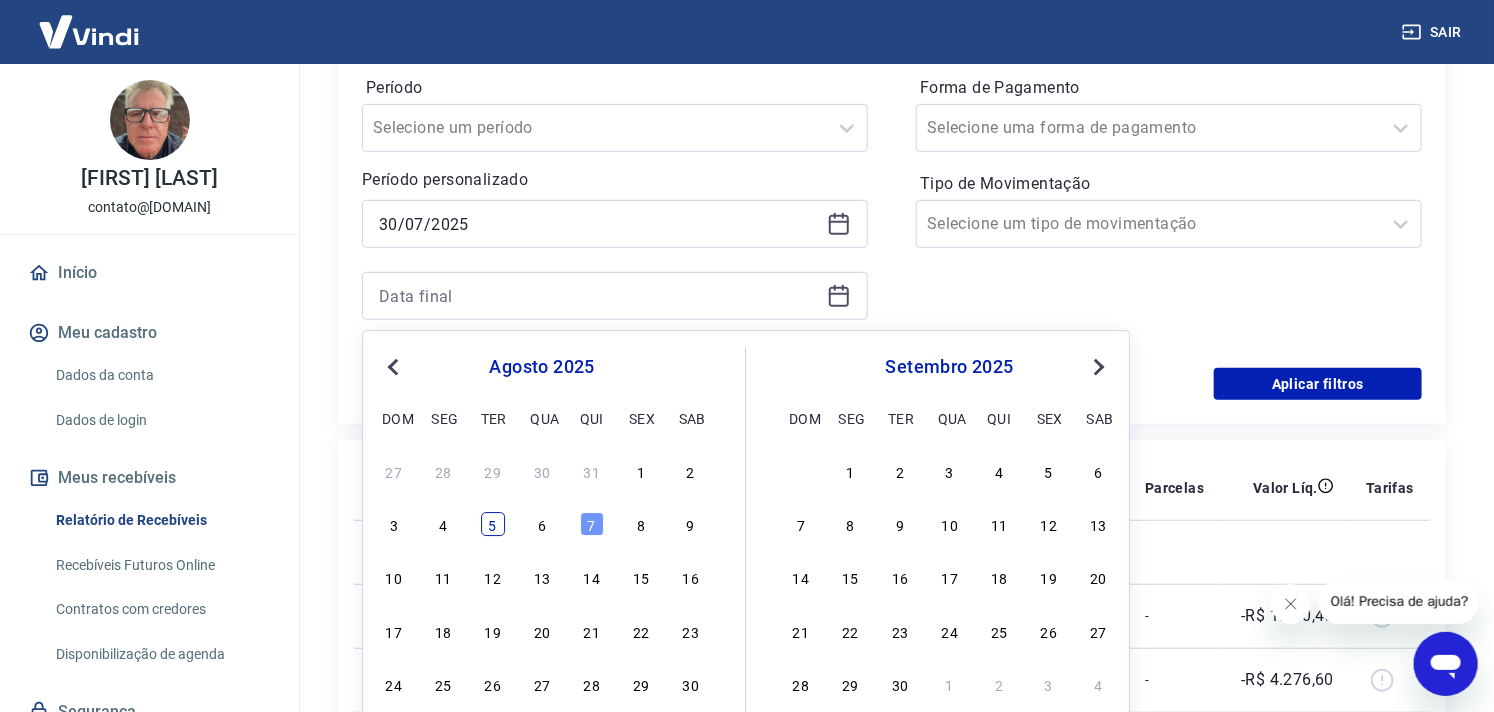 click on "5" at bounding box center (493, 525) 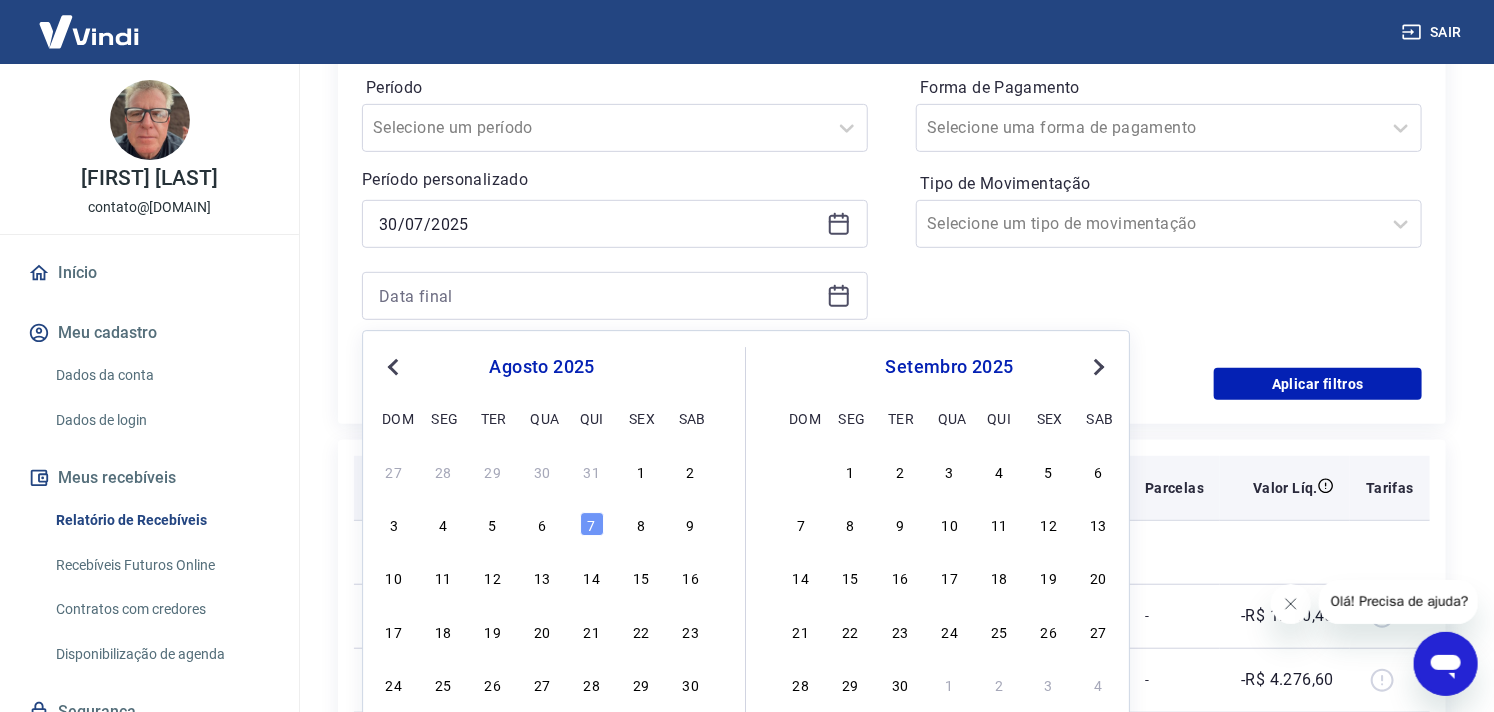 type on "05/08/2025" 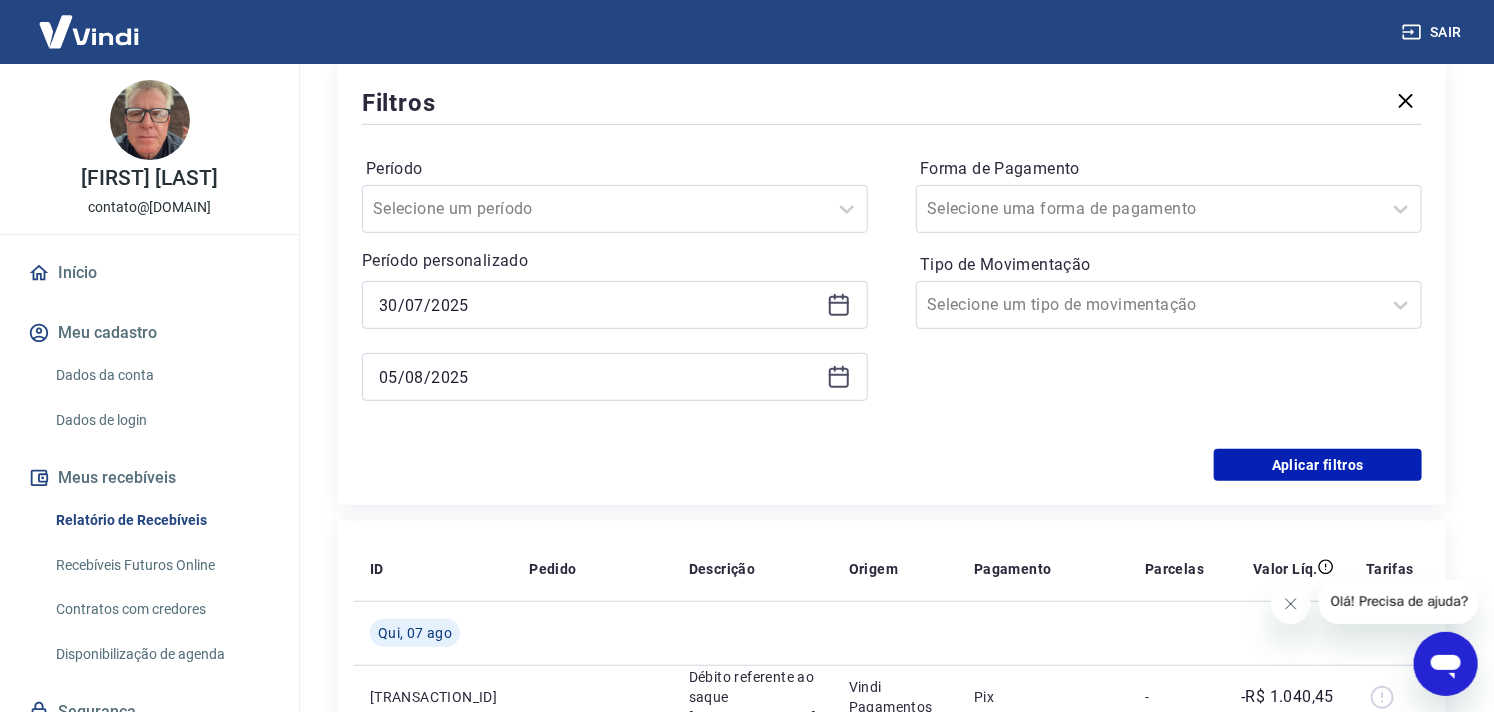 scroll, scrollTop: 222, scrollLeft: 0, axis: vertical 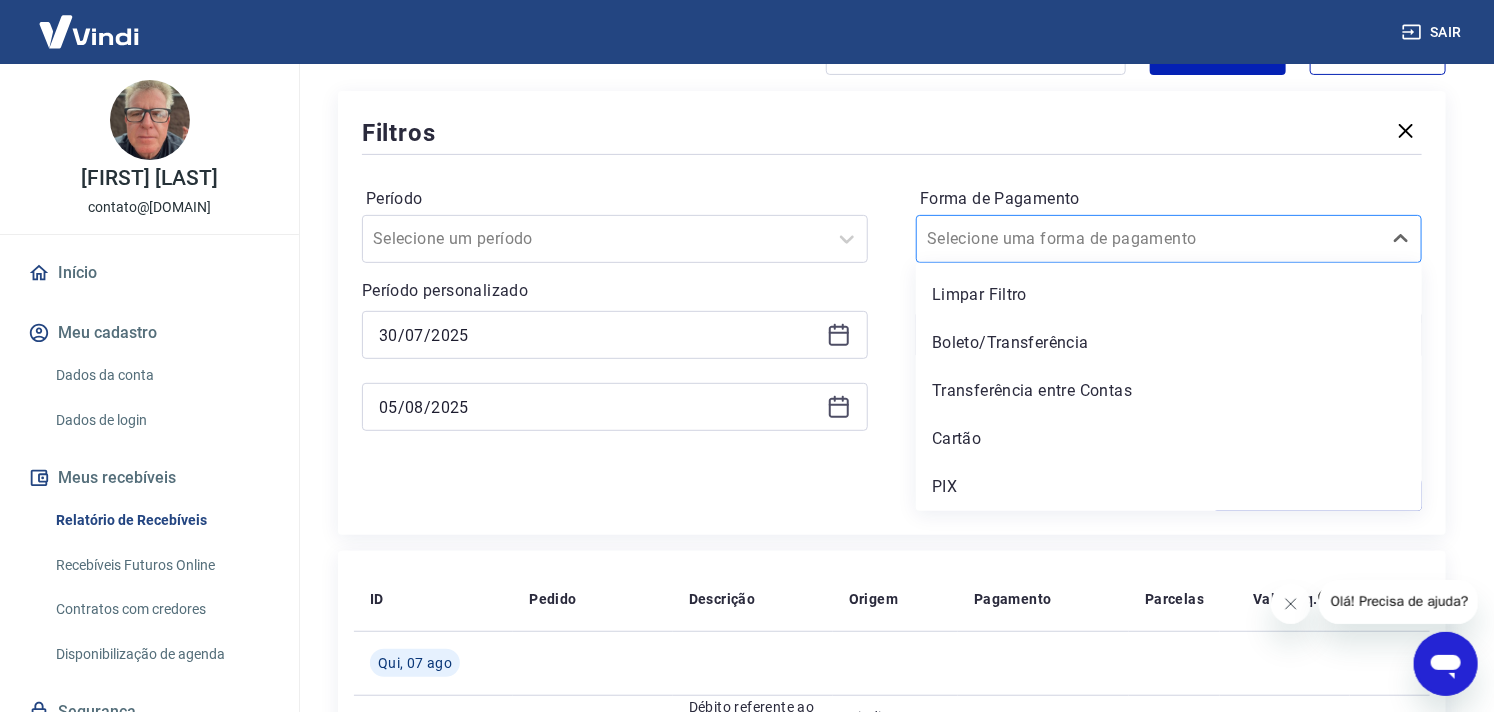 click on "Selecione uma forma de pagamento" at bounding box center [1149, 239] 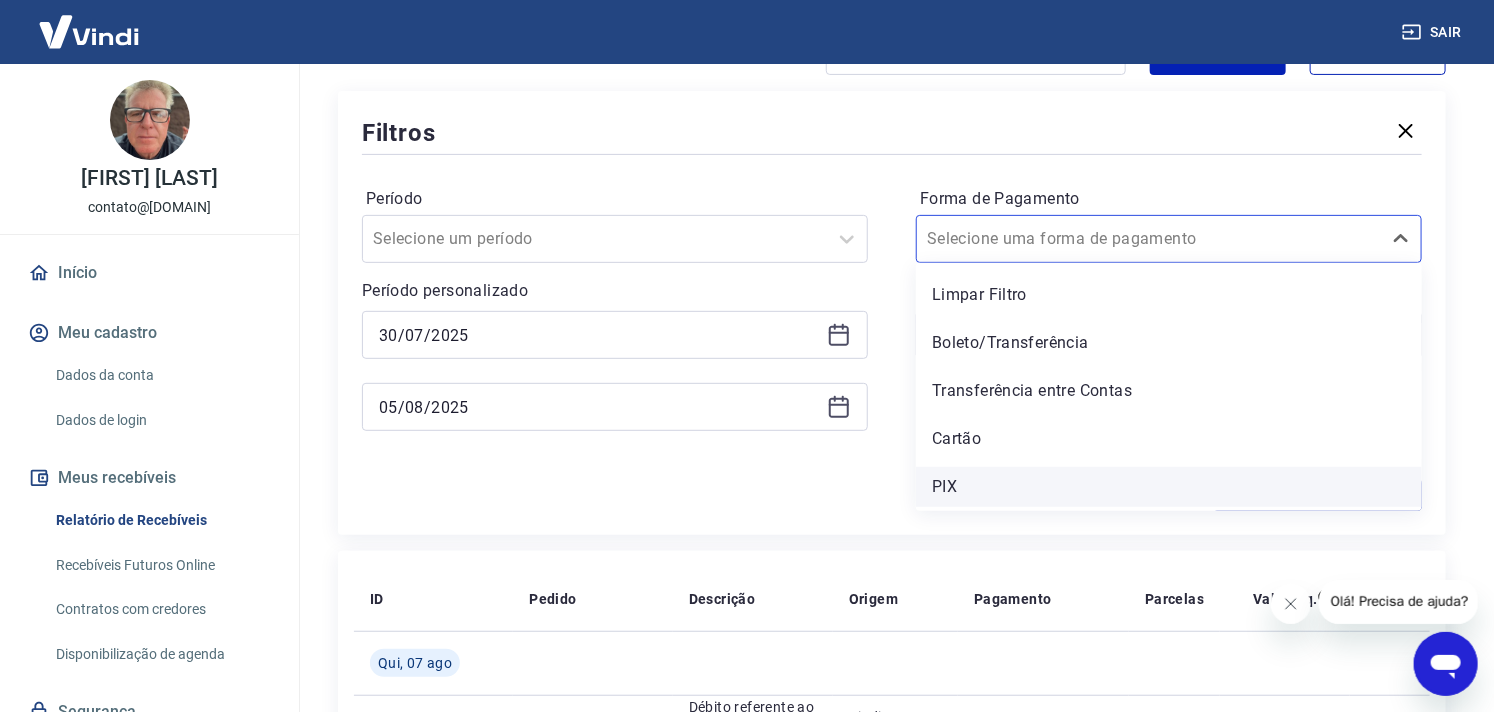 click on "PIX" at bounding box center [1169, 487] 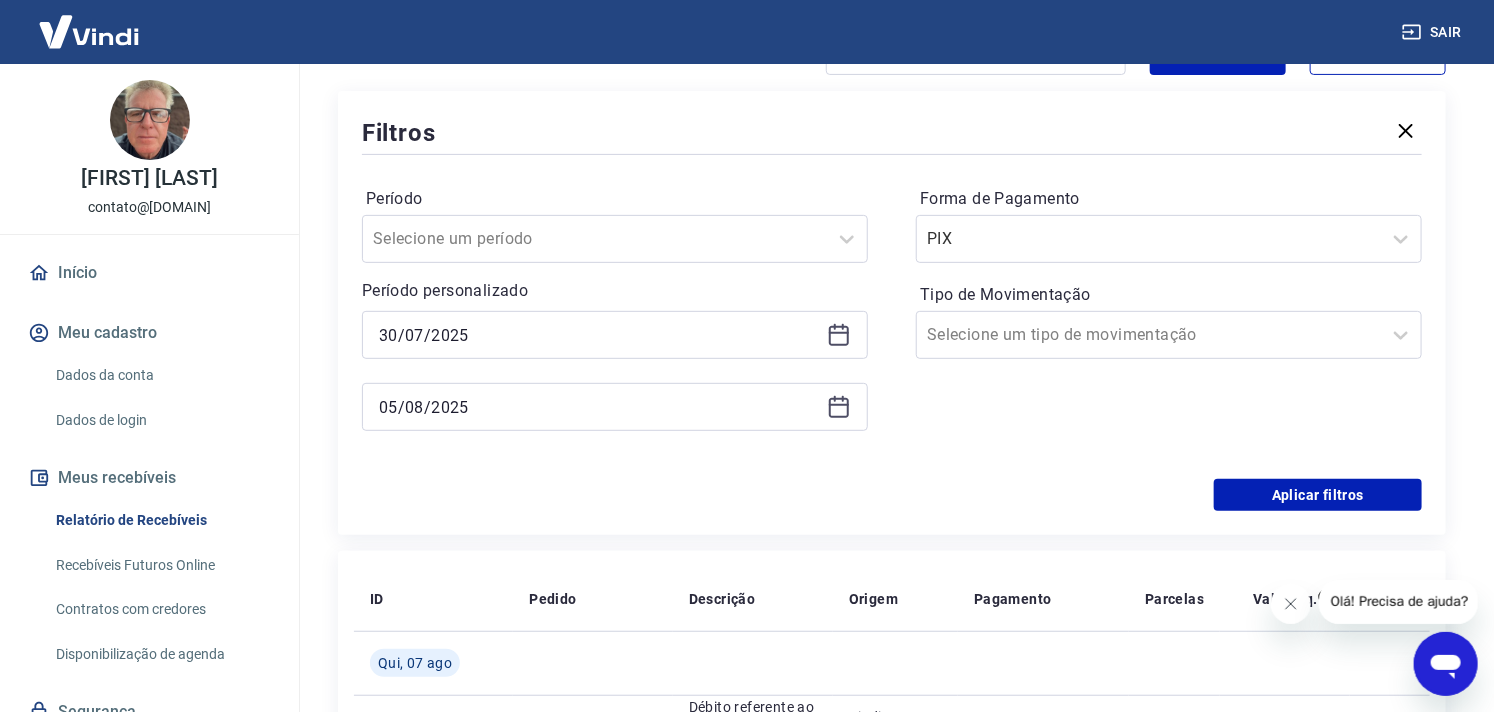 click on "Forma de Pagamento" at bounding box center (1028, 239) 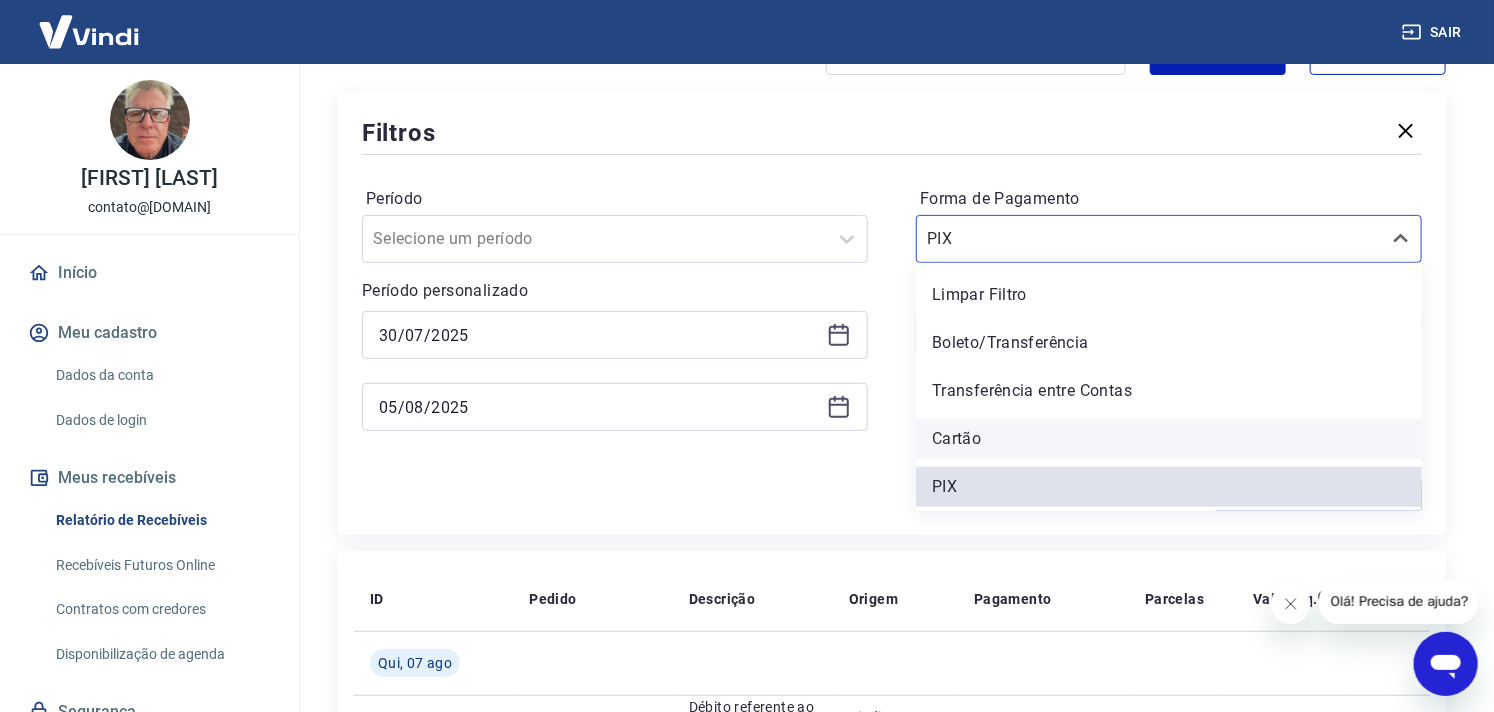 click on "Cartão" at bounding box center (1169, 439) 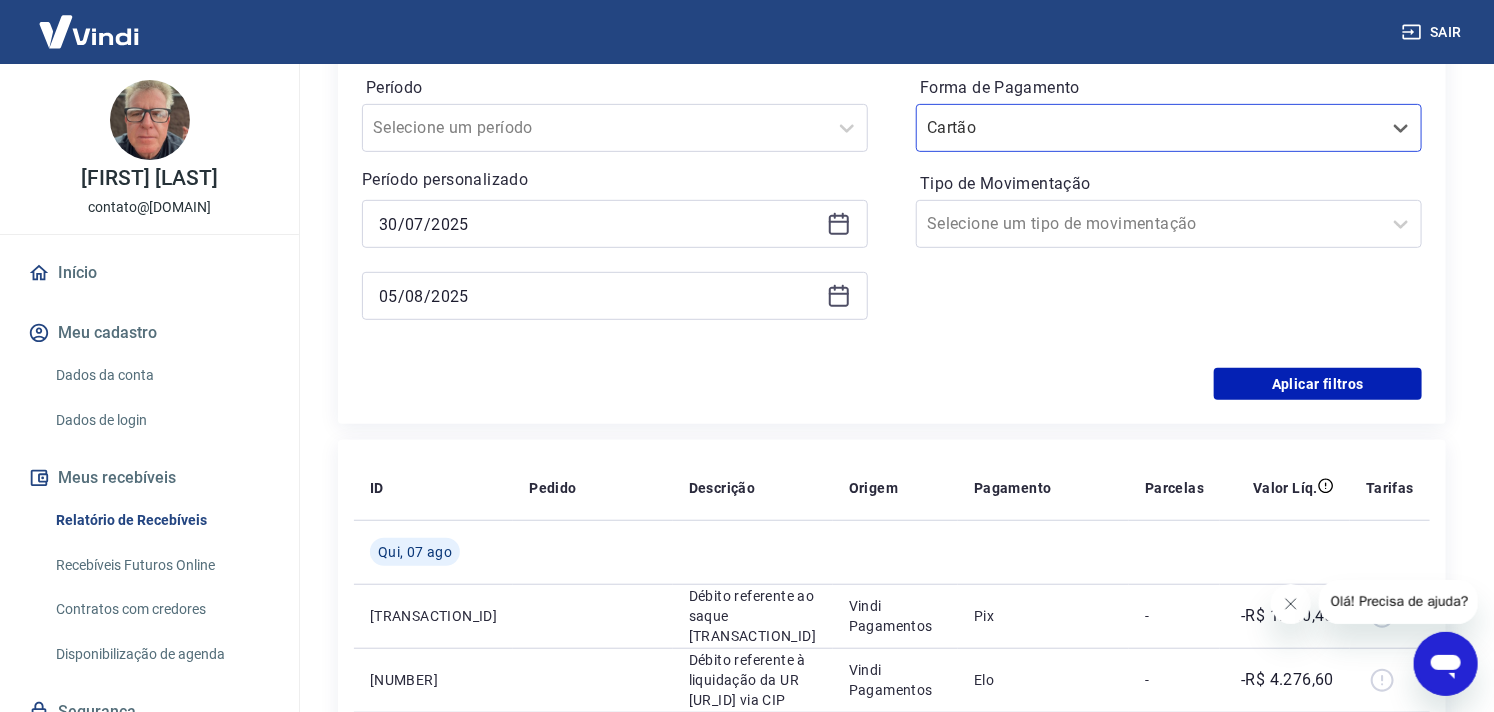 scroll, scrollTop: 222, scrollLeft: 0, axis: vertical 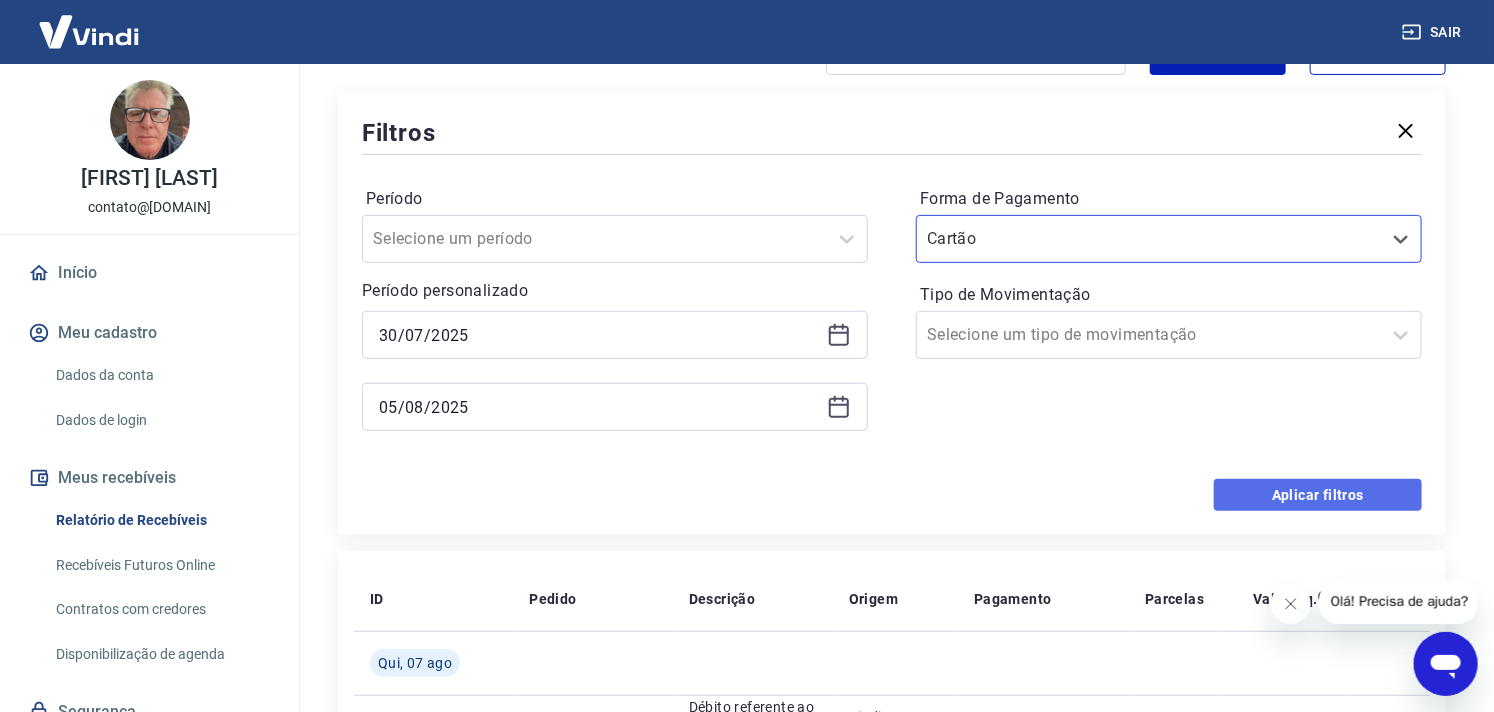 click on "Aplicar filtros" at bounding box center (1318, 495) 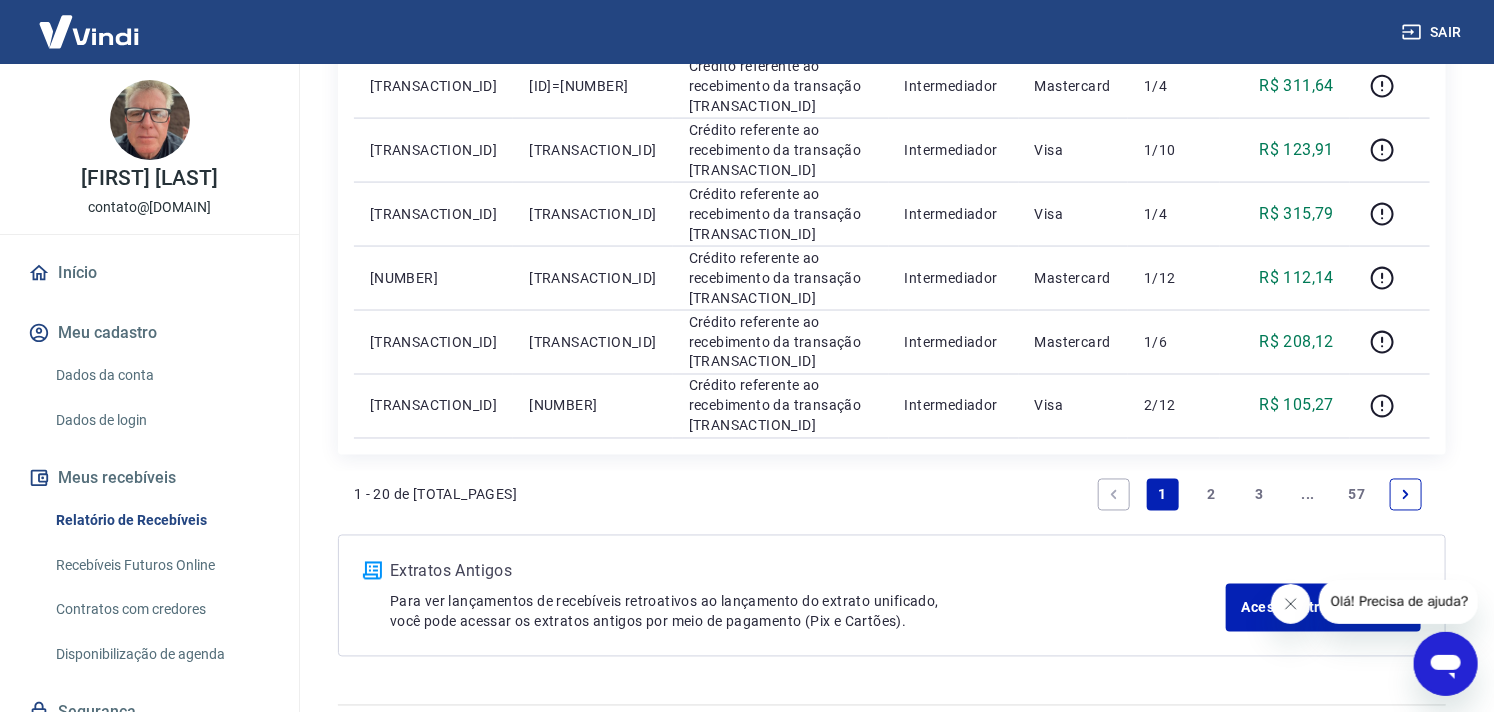 scroll, scrollTop: 1370, scrollLeft: 0, axis: vertical 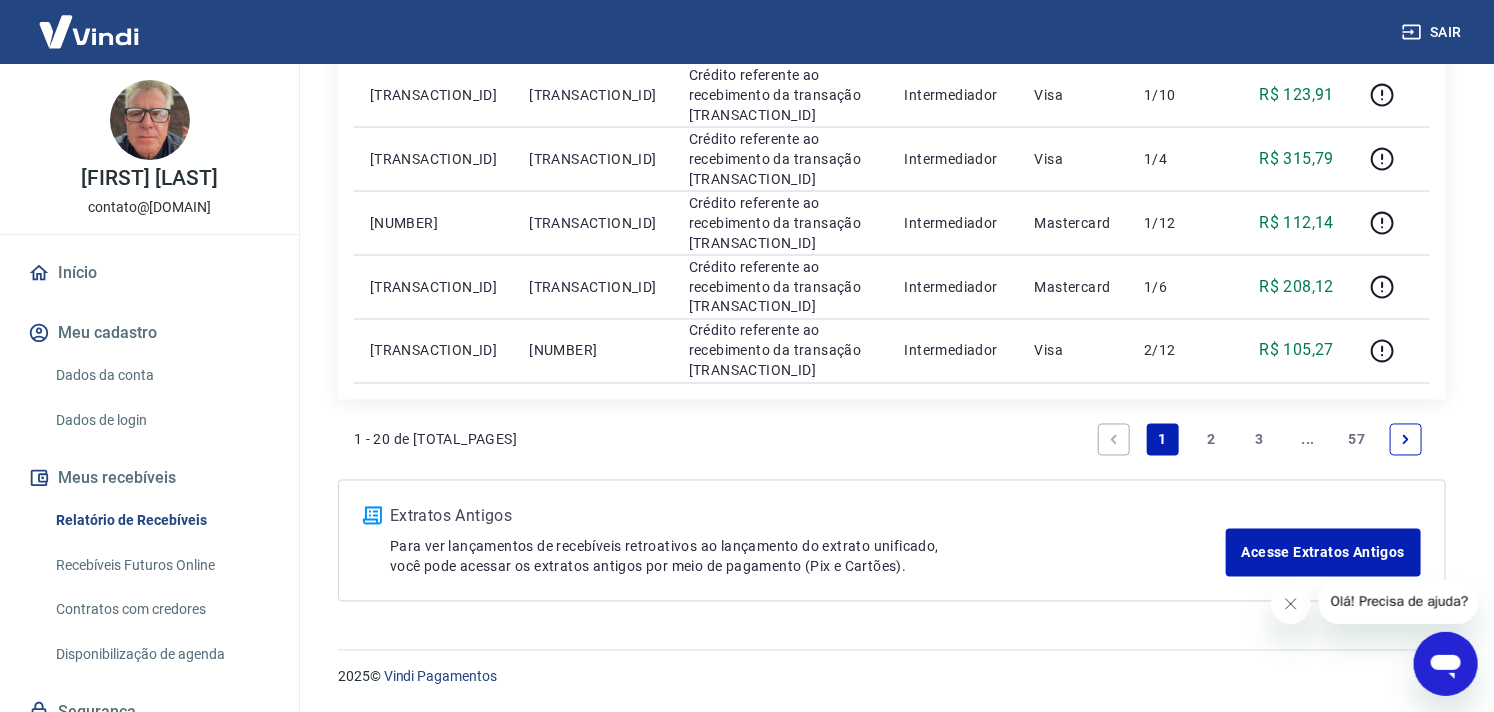 click on "2" at bounding box center (1211, 440) 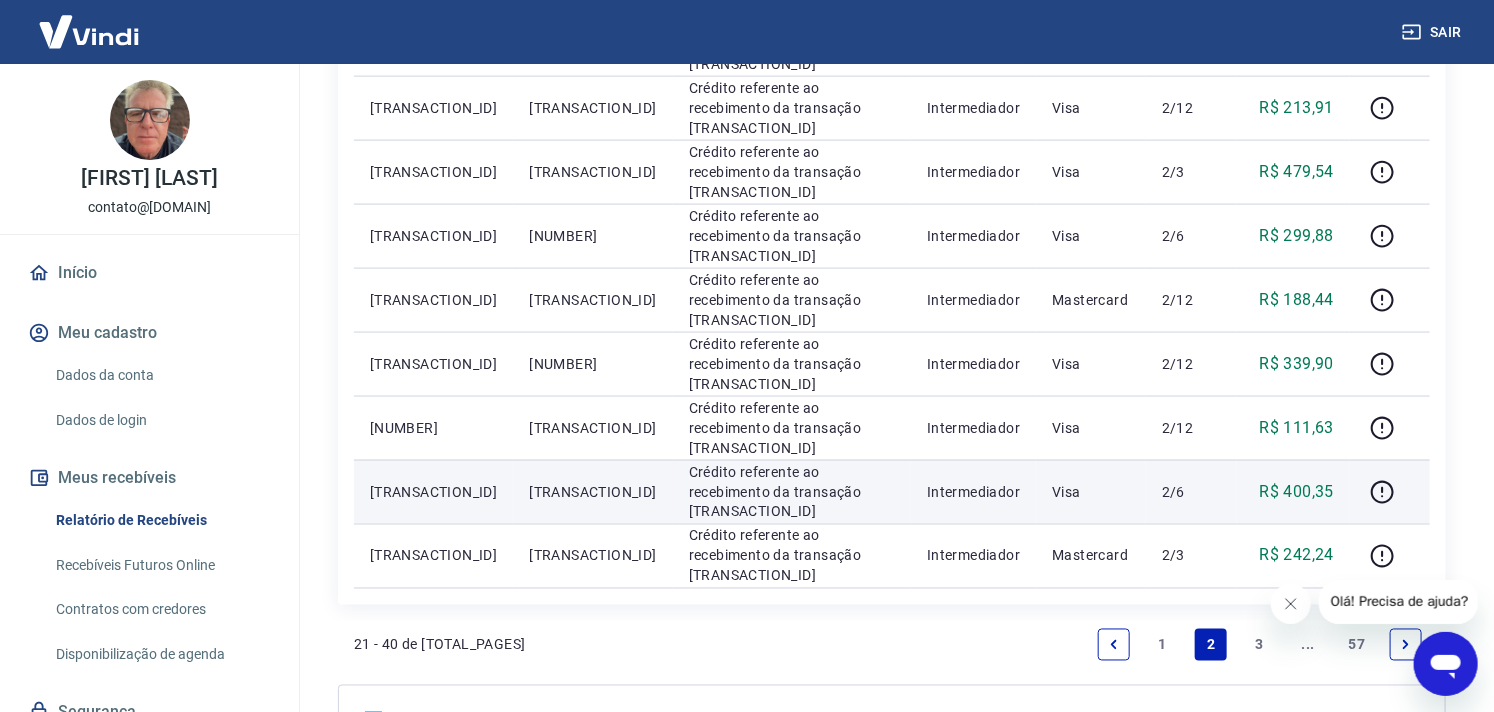 scroll, scrollTop: 1222, scrollLeft: 0, axis: vertical 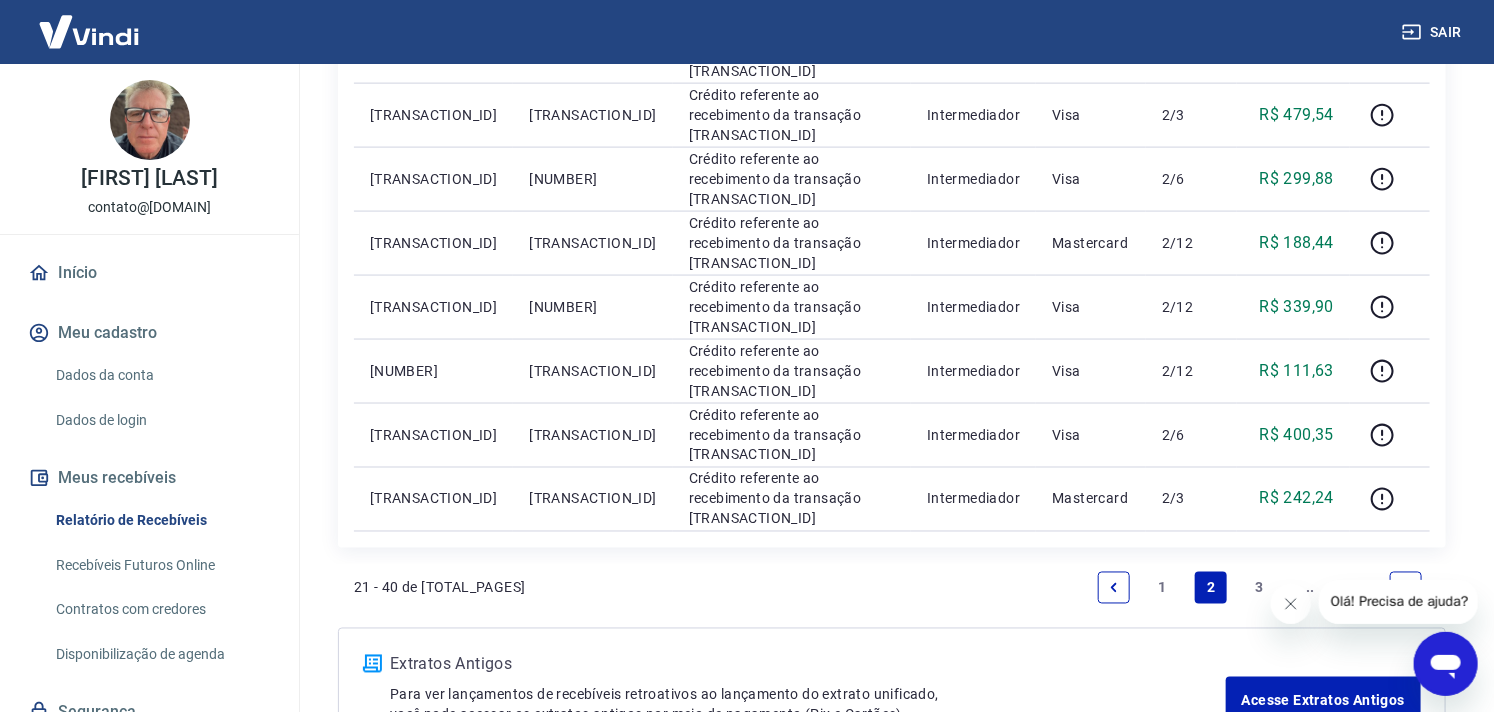 click on "3" at bounding box center [1260, 588] 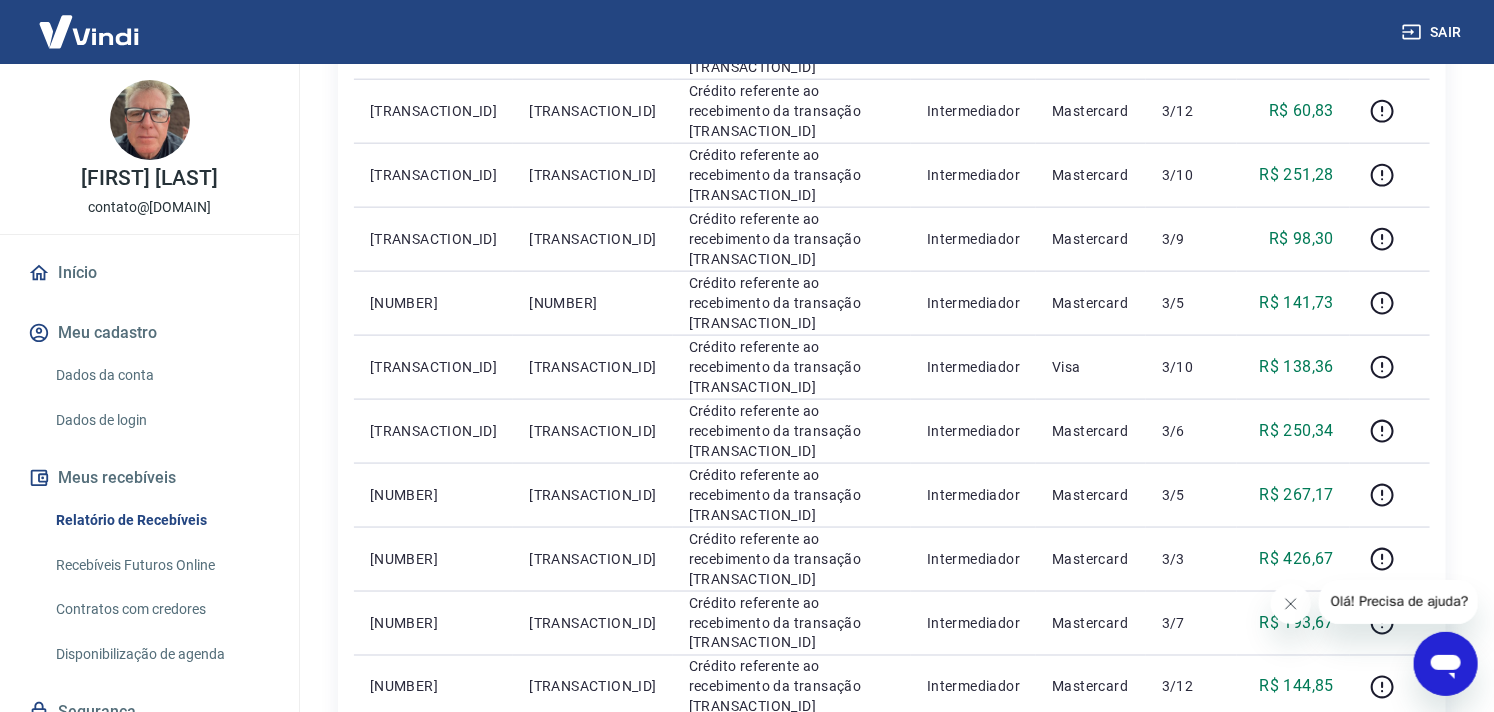 scroll, scrollTop: 1370, scrollLeft: 0, axis: vertical 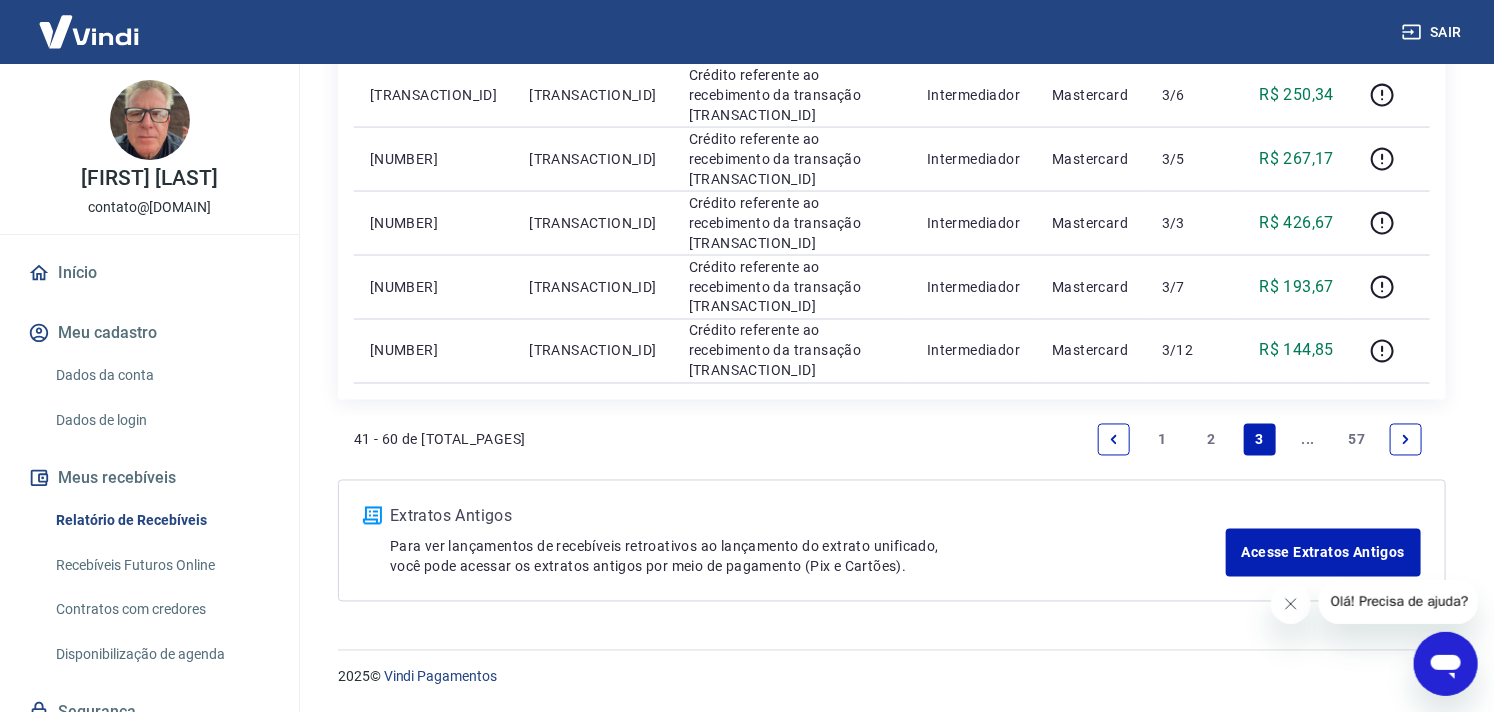 click on "57" at bounding box center (1357, 440) 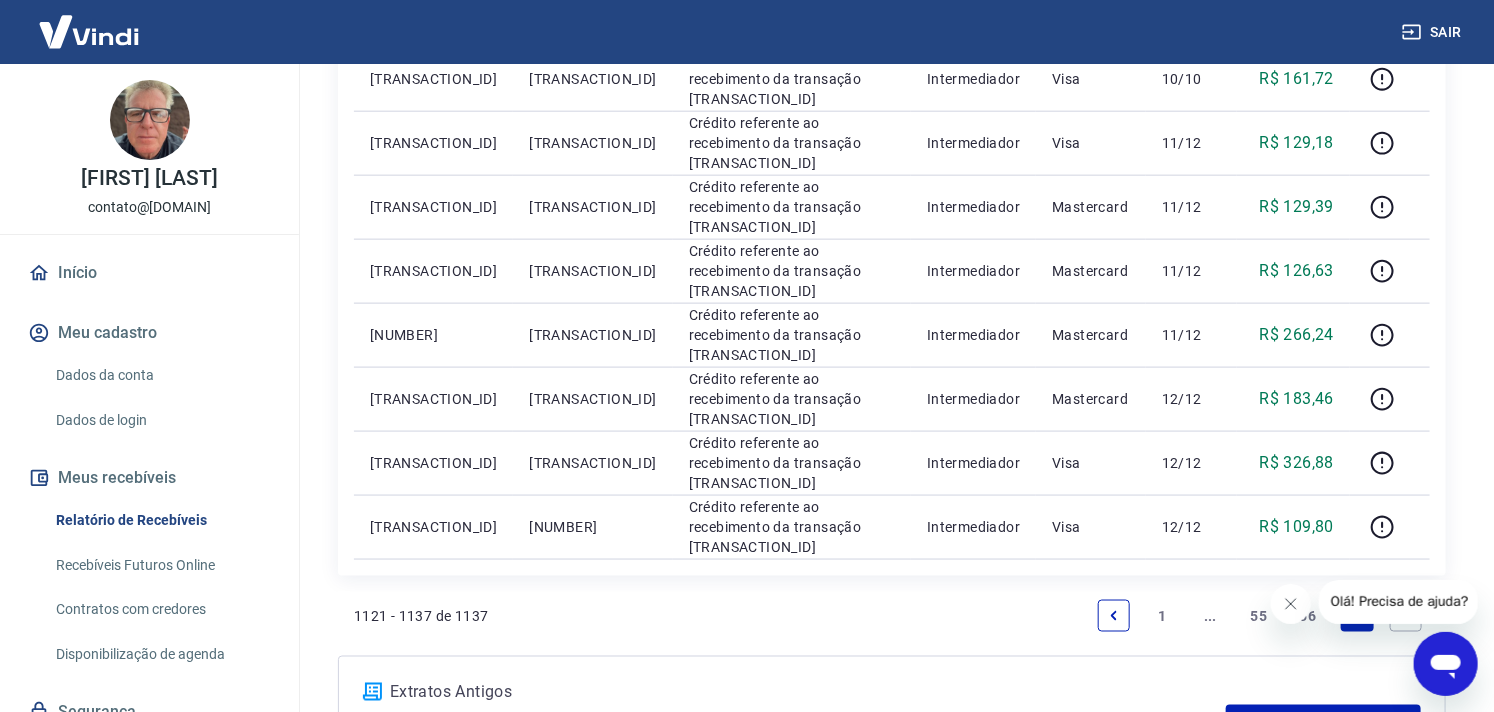 scroll, scrollTop: 1177, scrollLeft: 0, axis: vertical 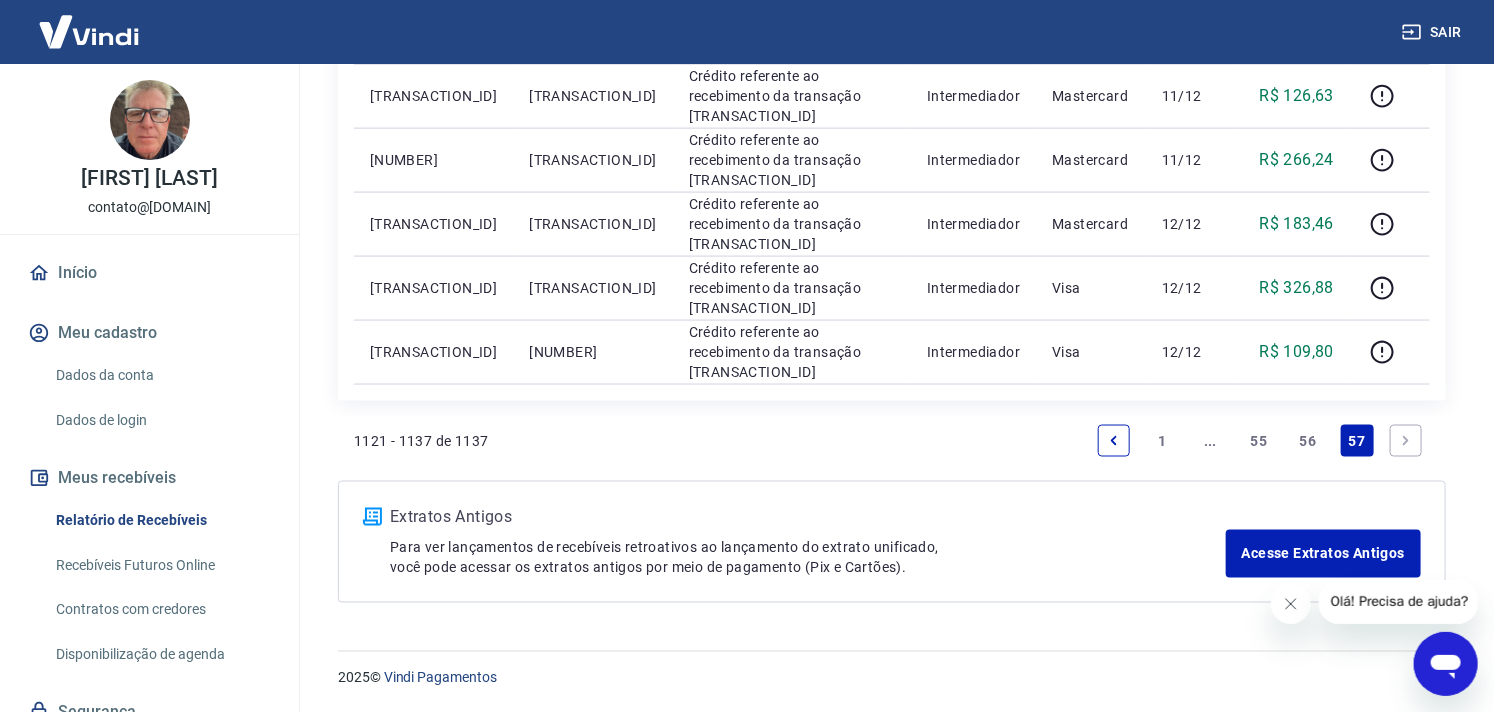 click on "1" at bounding box center [1162, 441] 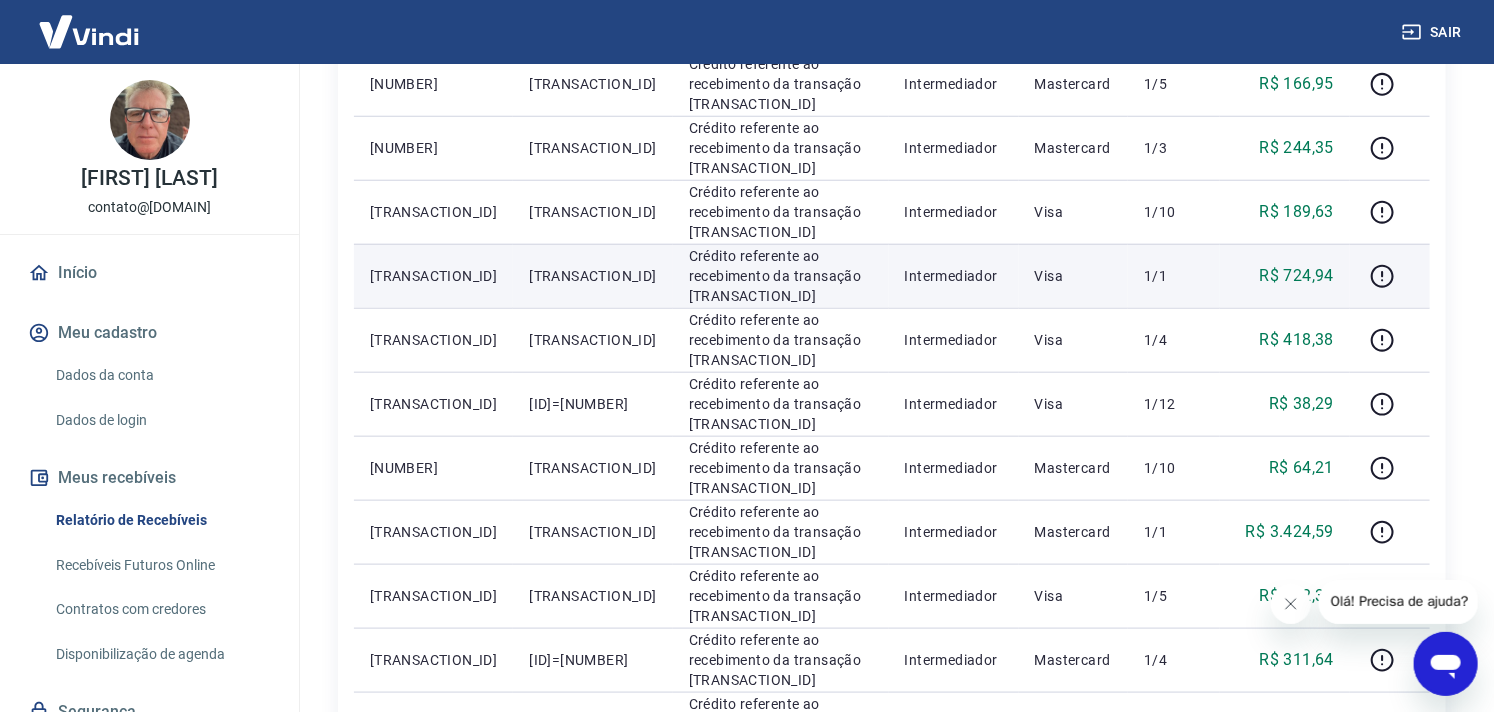 scroll, scrollTop: 777, scrollLeft: 0, axis: vertical 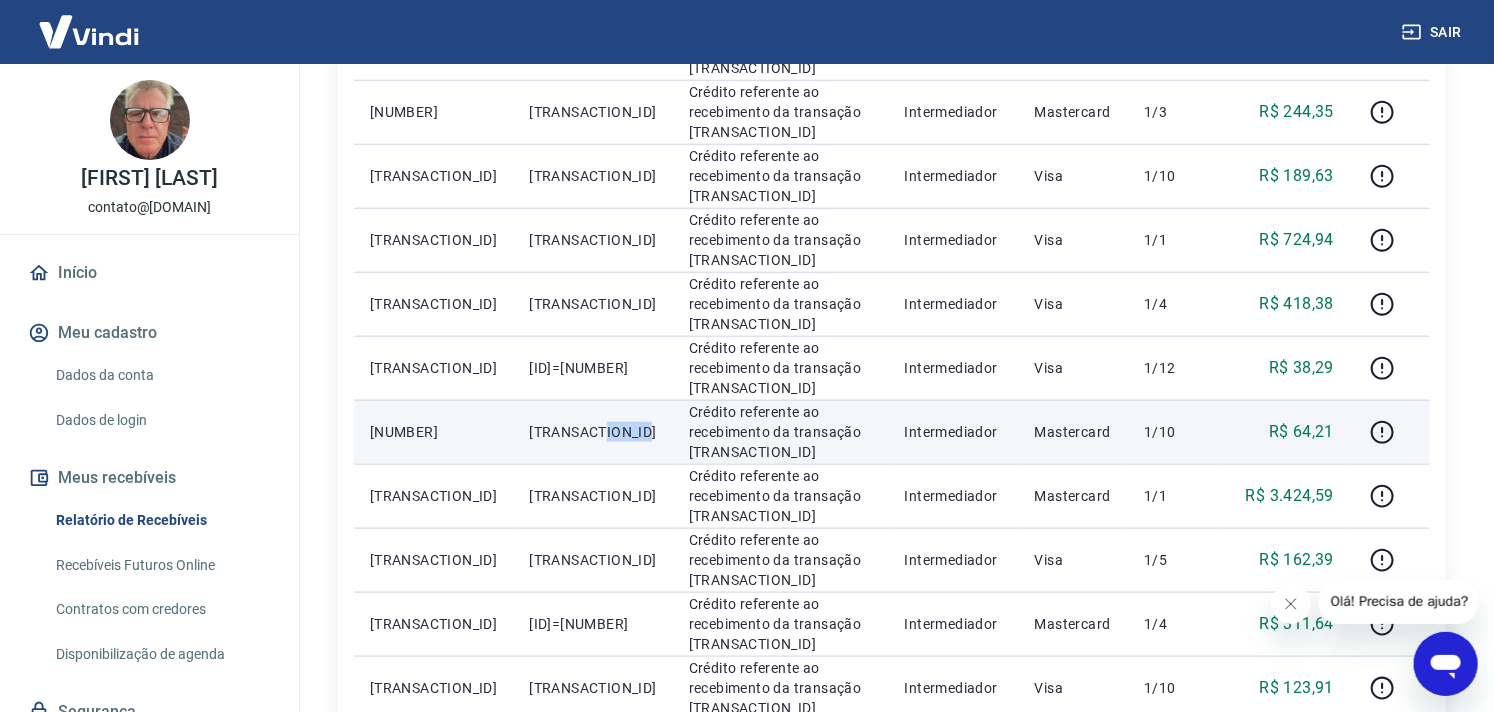 drag, startPoint x: 564, startPoint y: 431, endPoint x: 614, endPoint y: 430, distance: 50.01 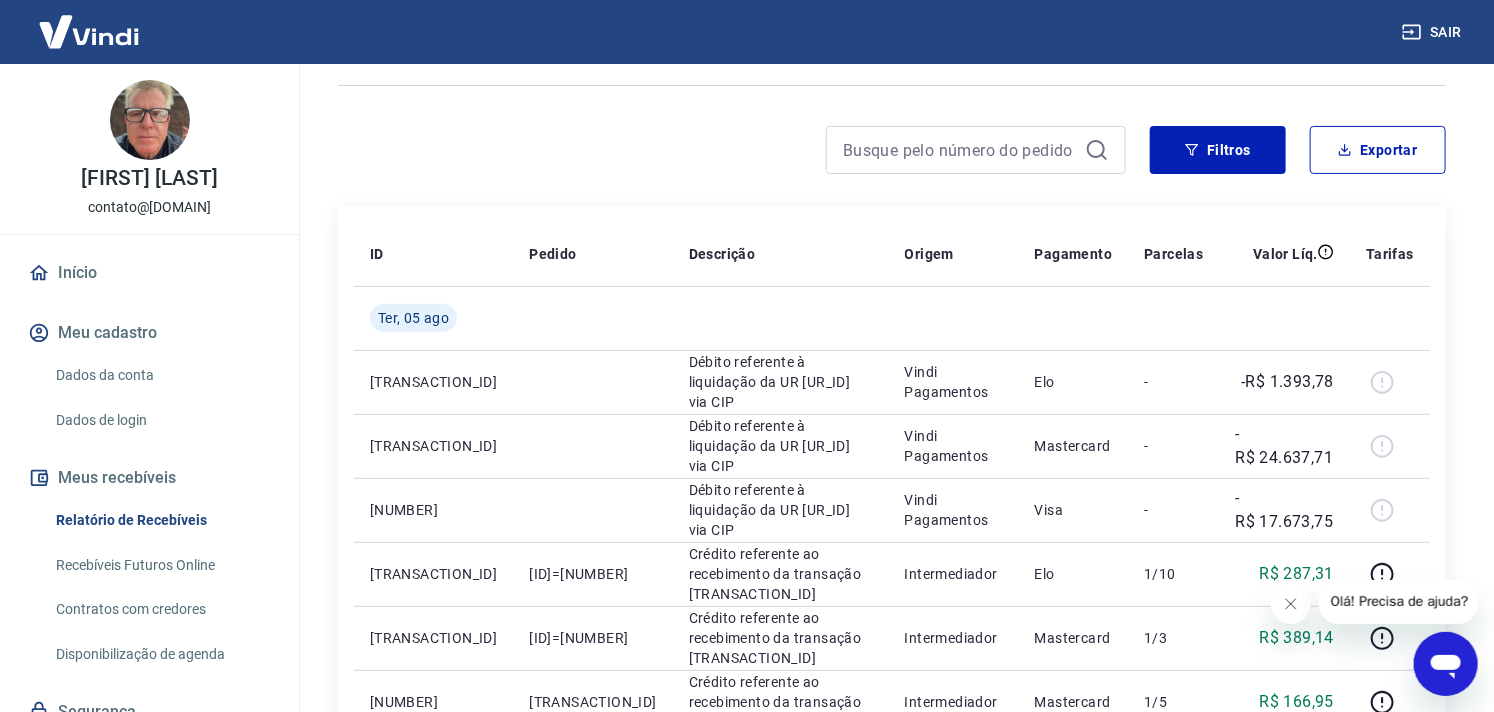 scroll, scrollTop: 0, scrollLeft: 0, axis: both 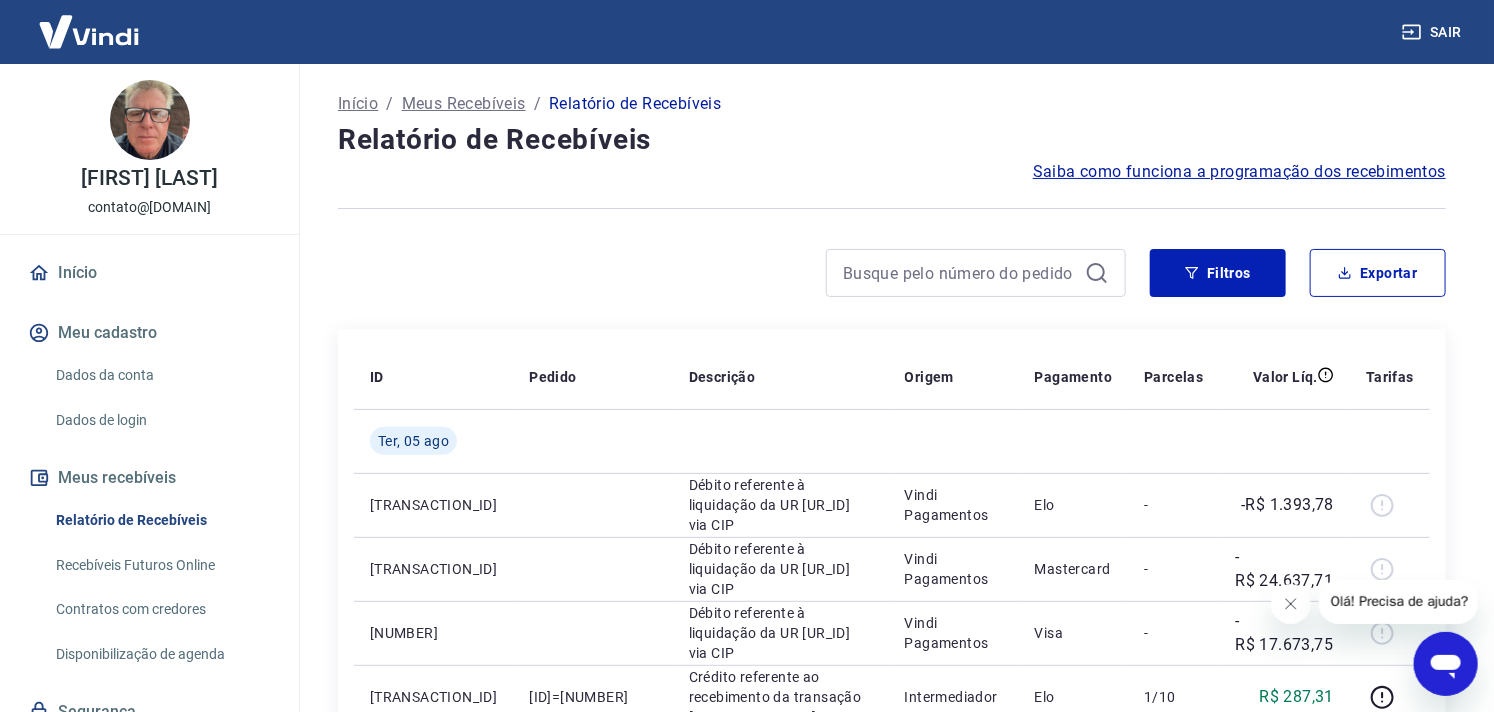 click at bounding box center (89, 31) 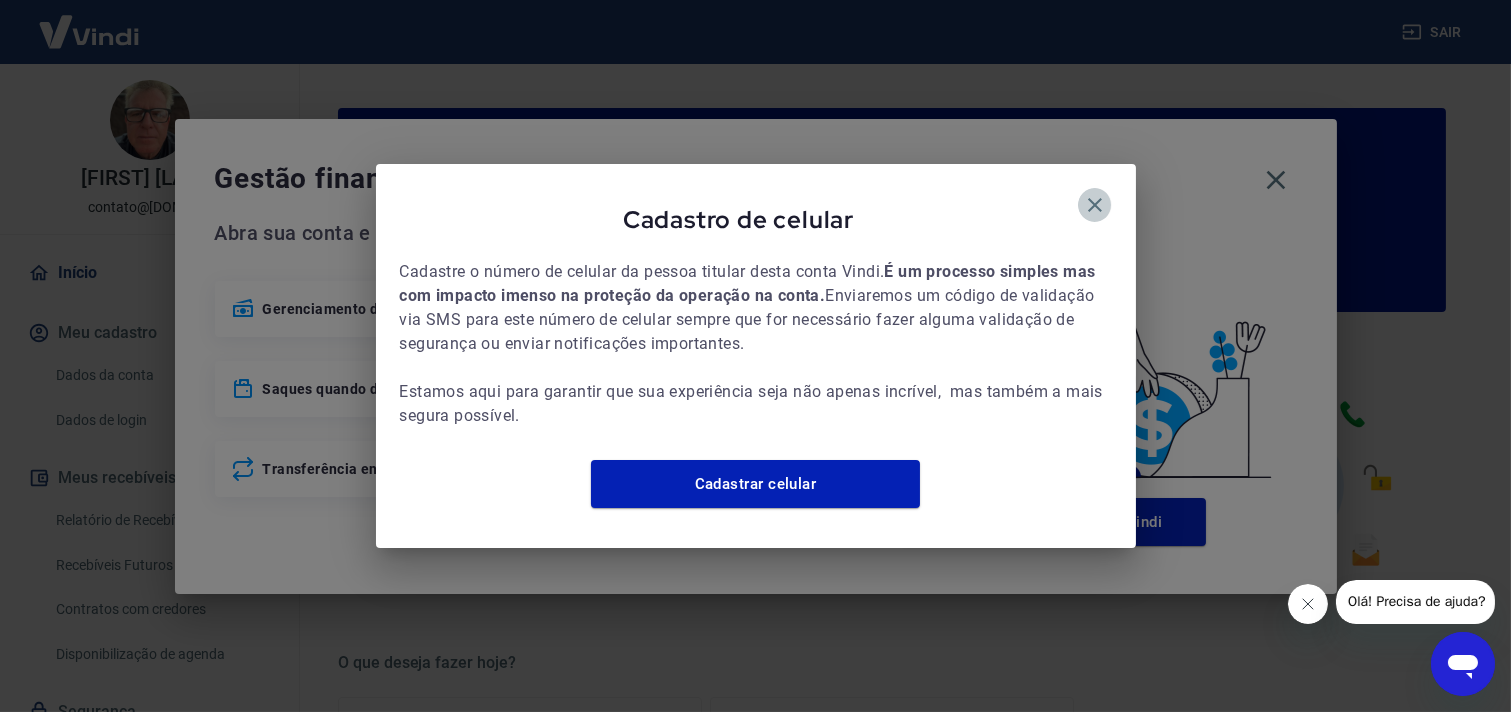 click at bounding box center (1095, 205) 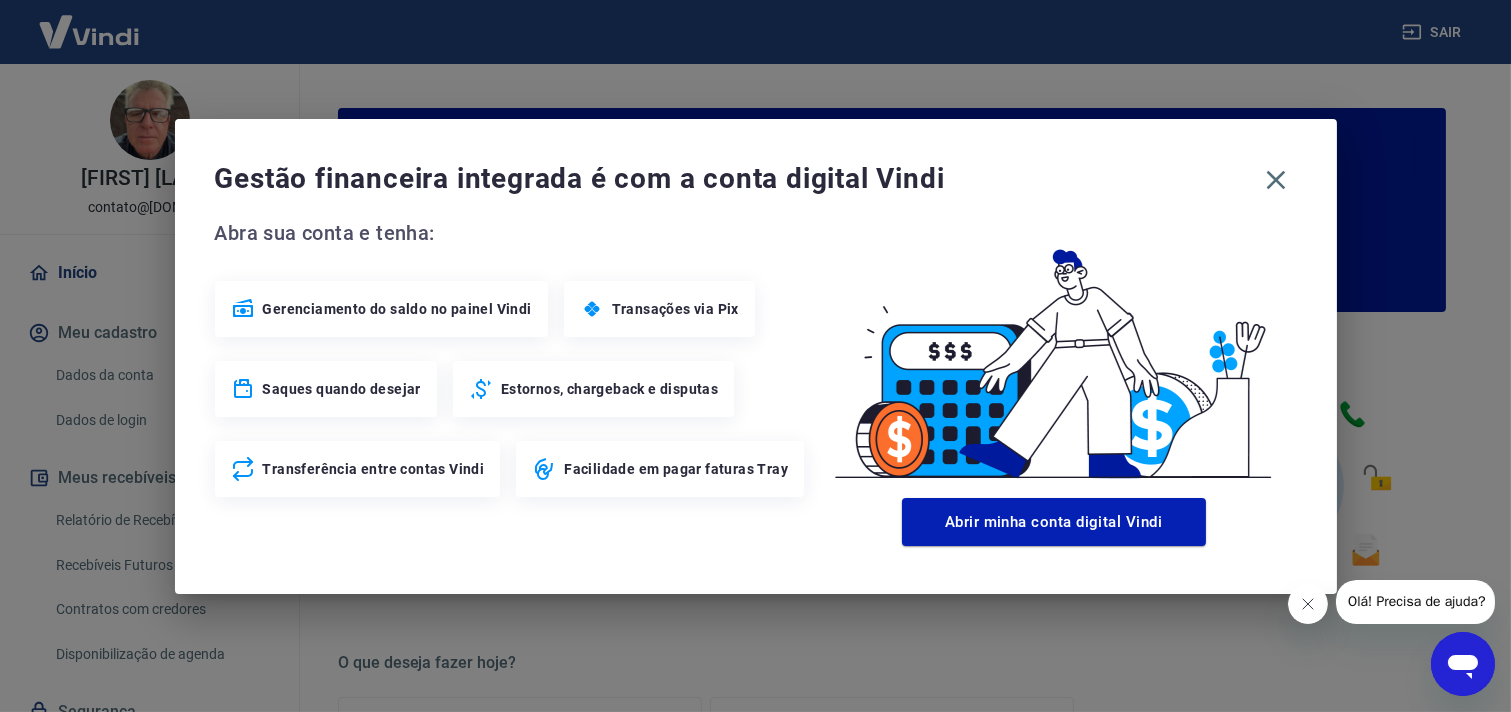 click 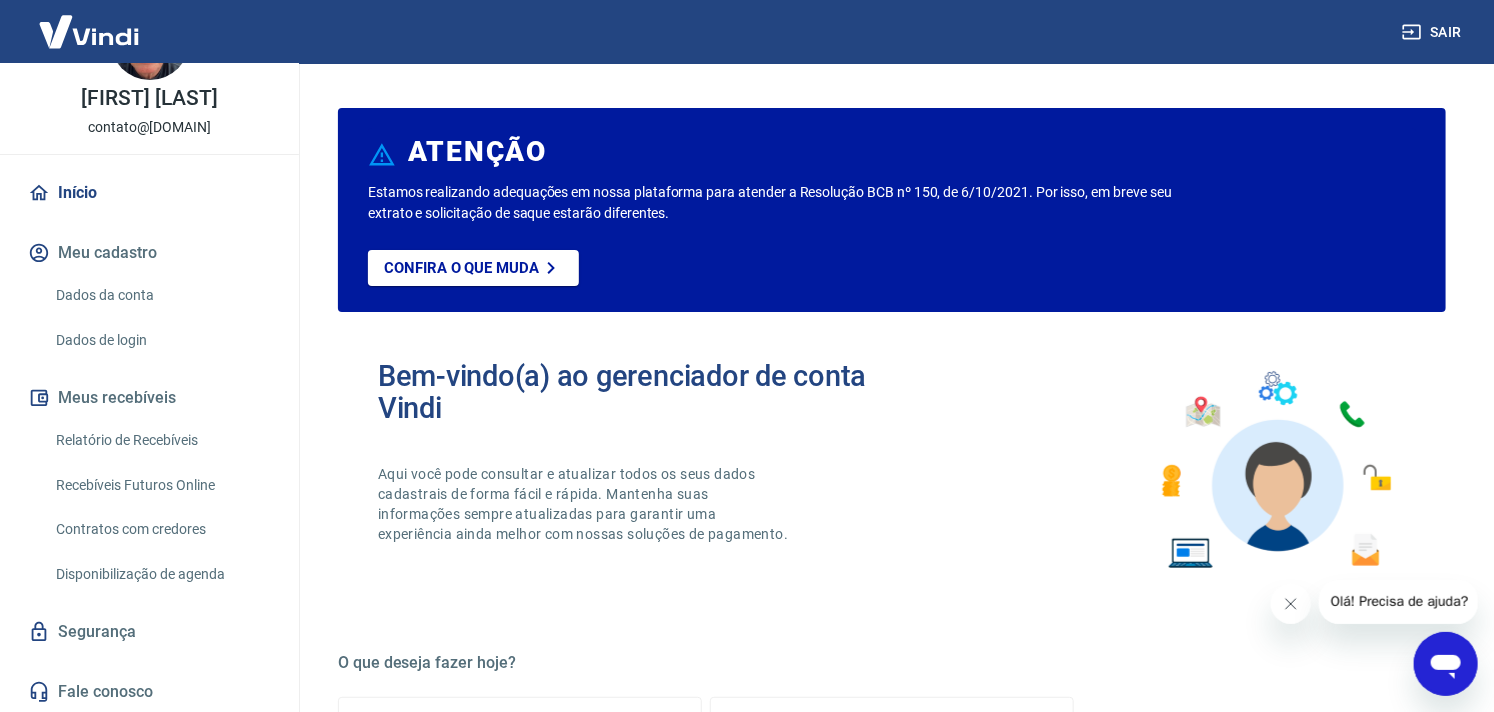 scroll, scrollTop: 81, scrollLeft: 0, axis: vertical 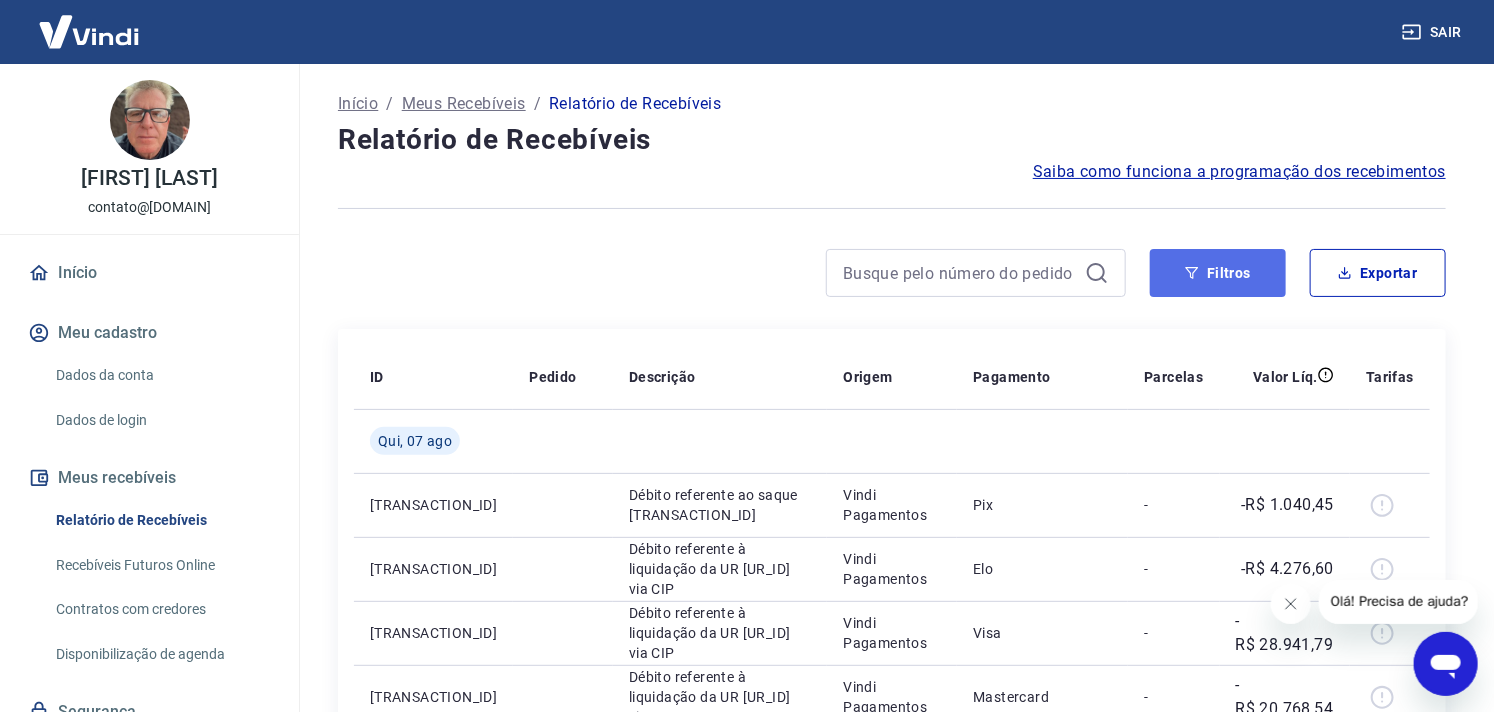 click on "Filtros" at bounding box center (1218, 273) 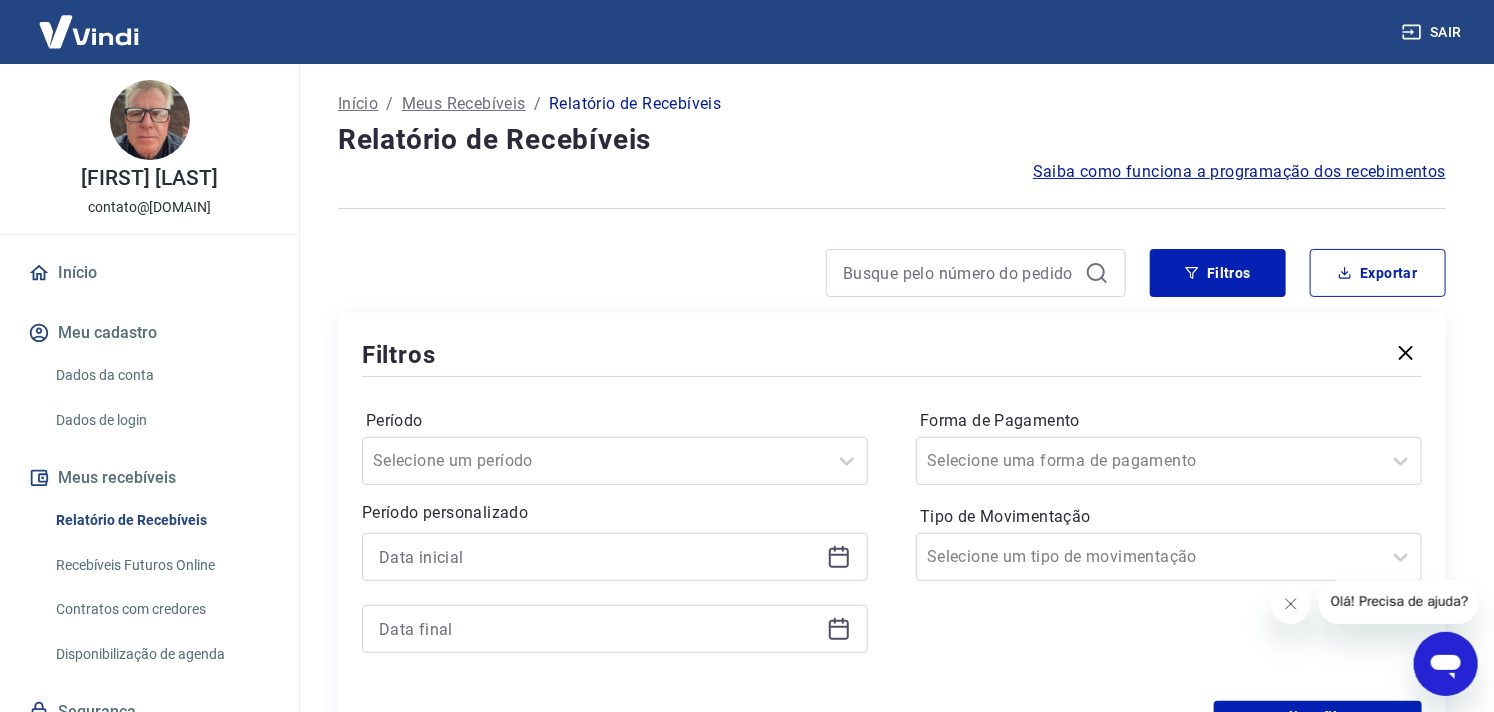 click 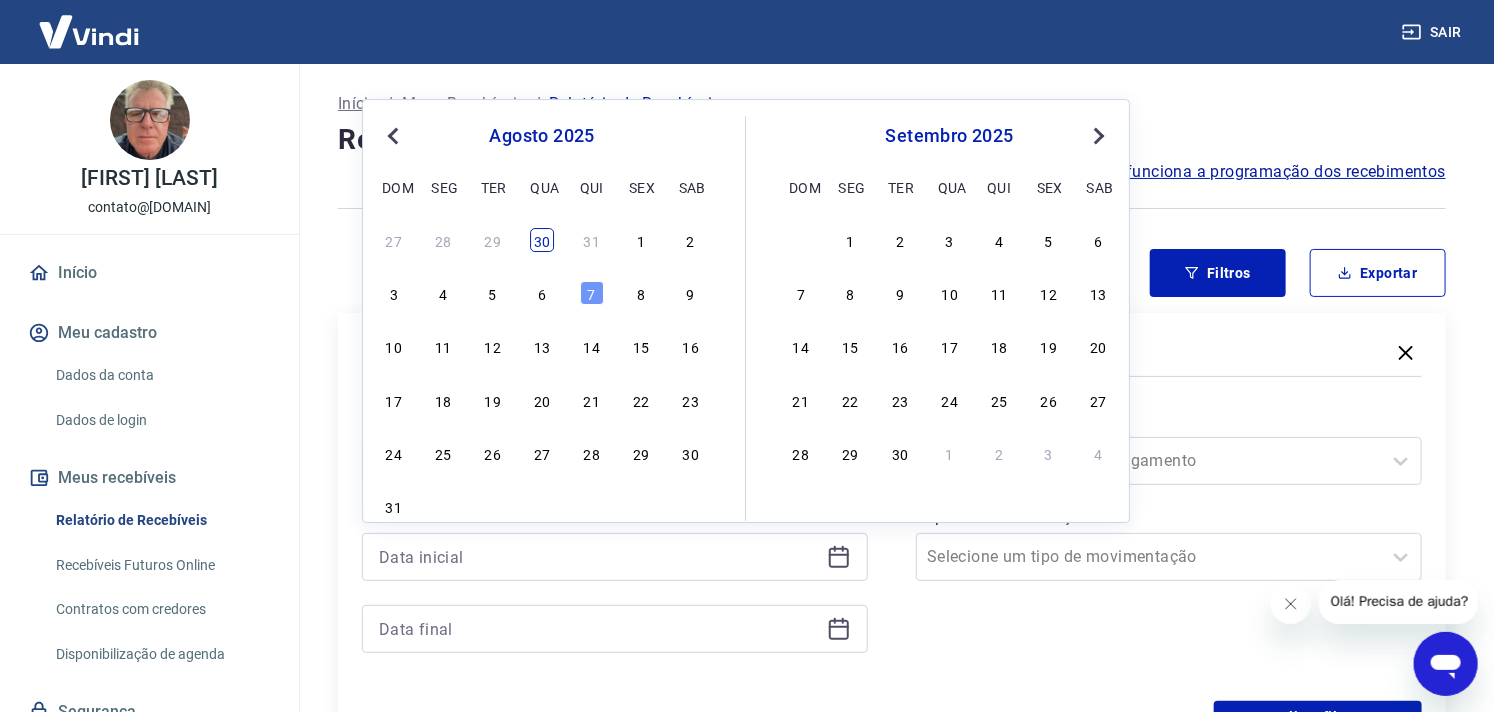 click on "30" at bounding box center [542, 240] 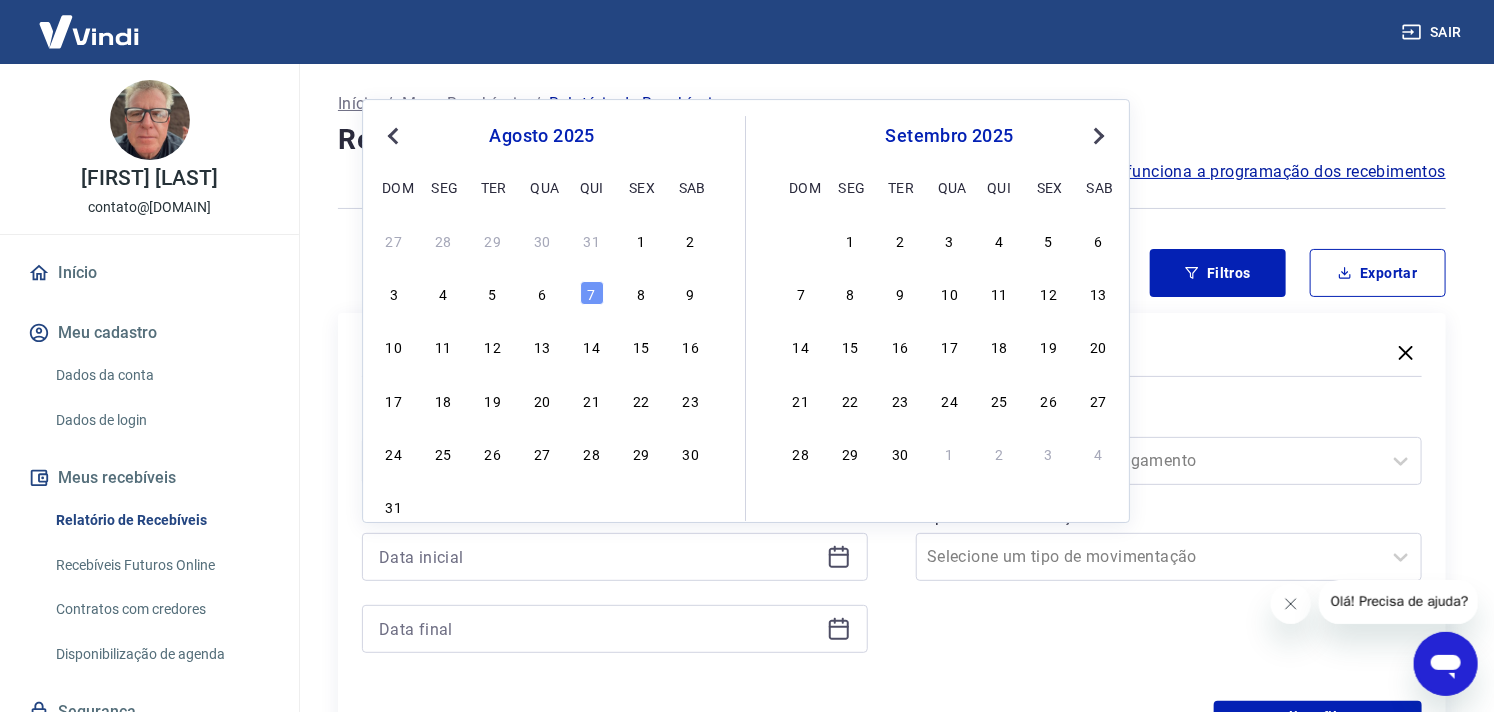 type on "30/07/2025" 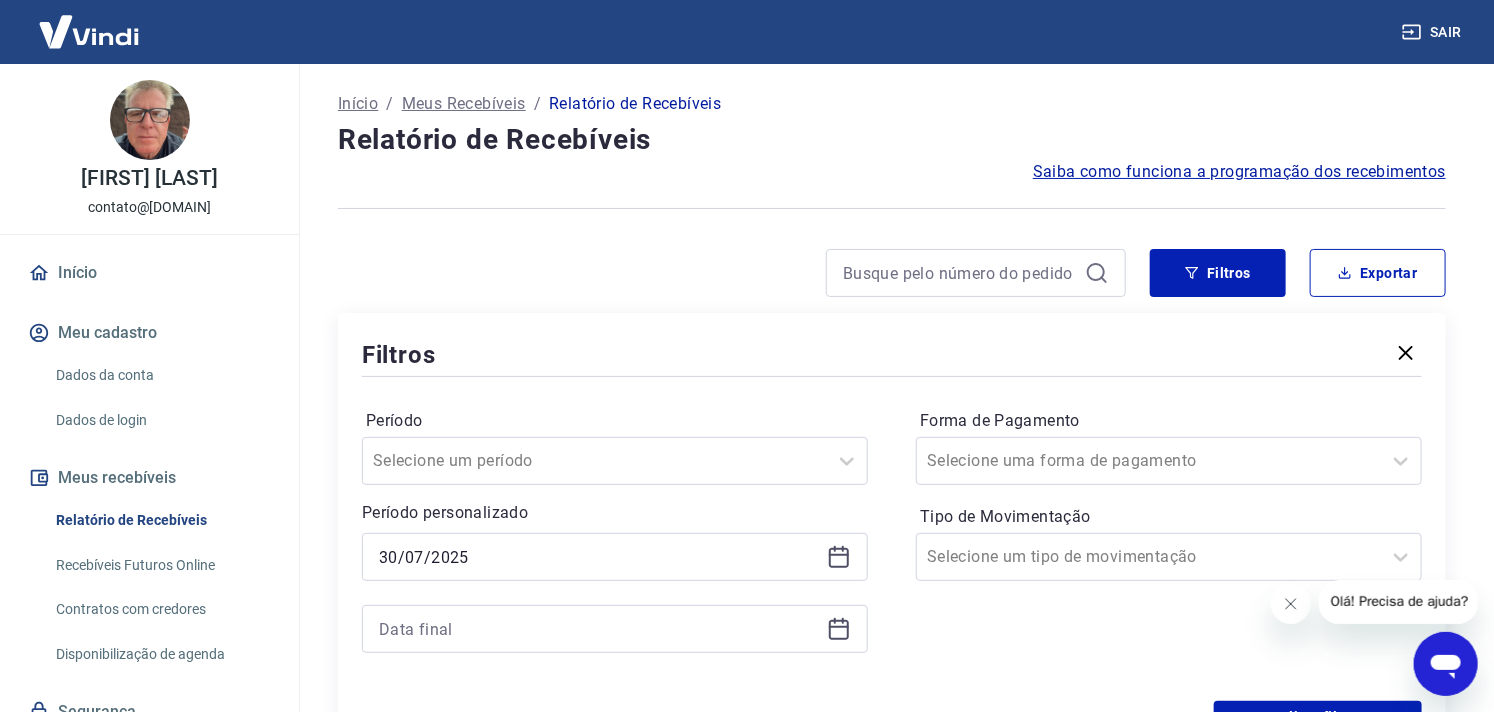 click 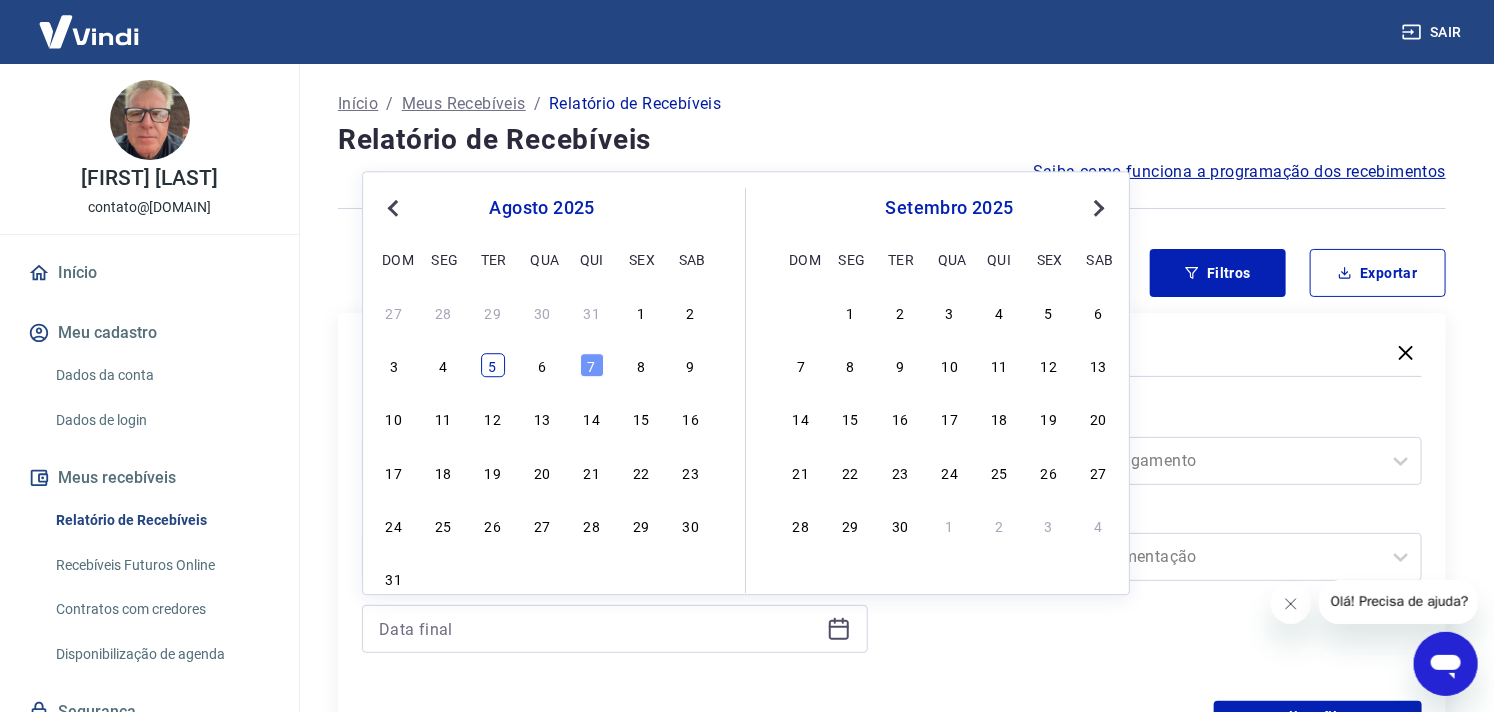 click on "5" at bounding box center (493, 366) 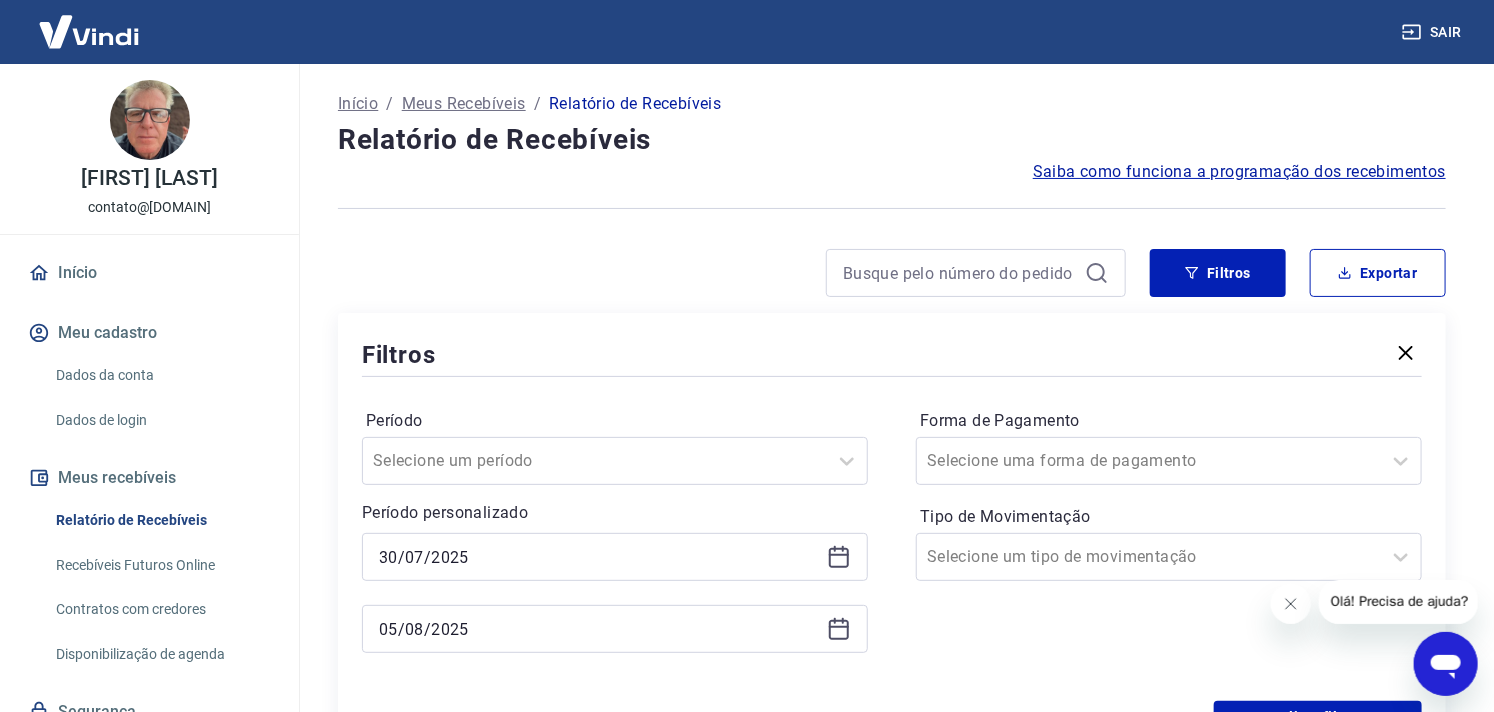 type on "05/08/2025" 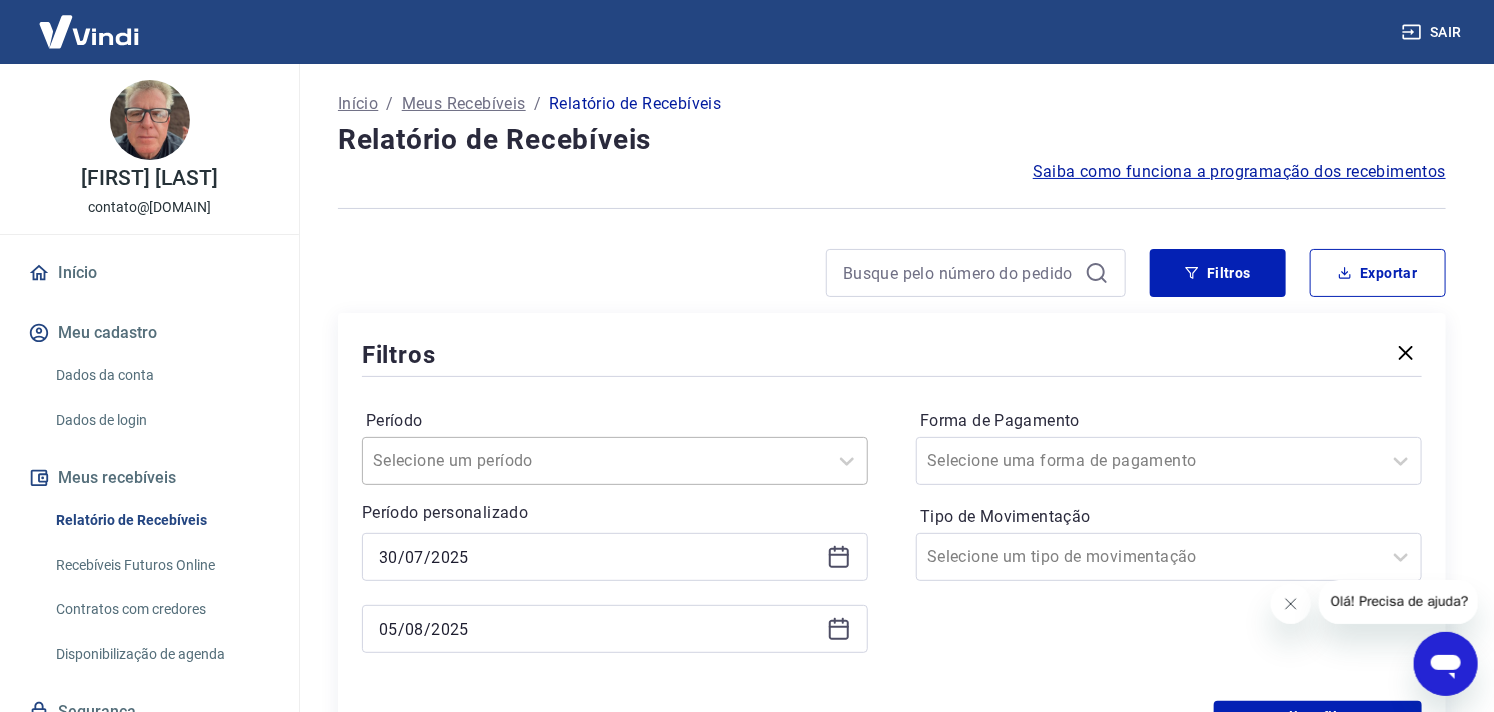 scroll, scrollTop: 111, scrollLeft: 0, axis: vertical 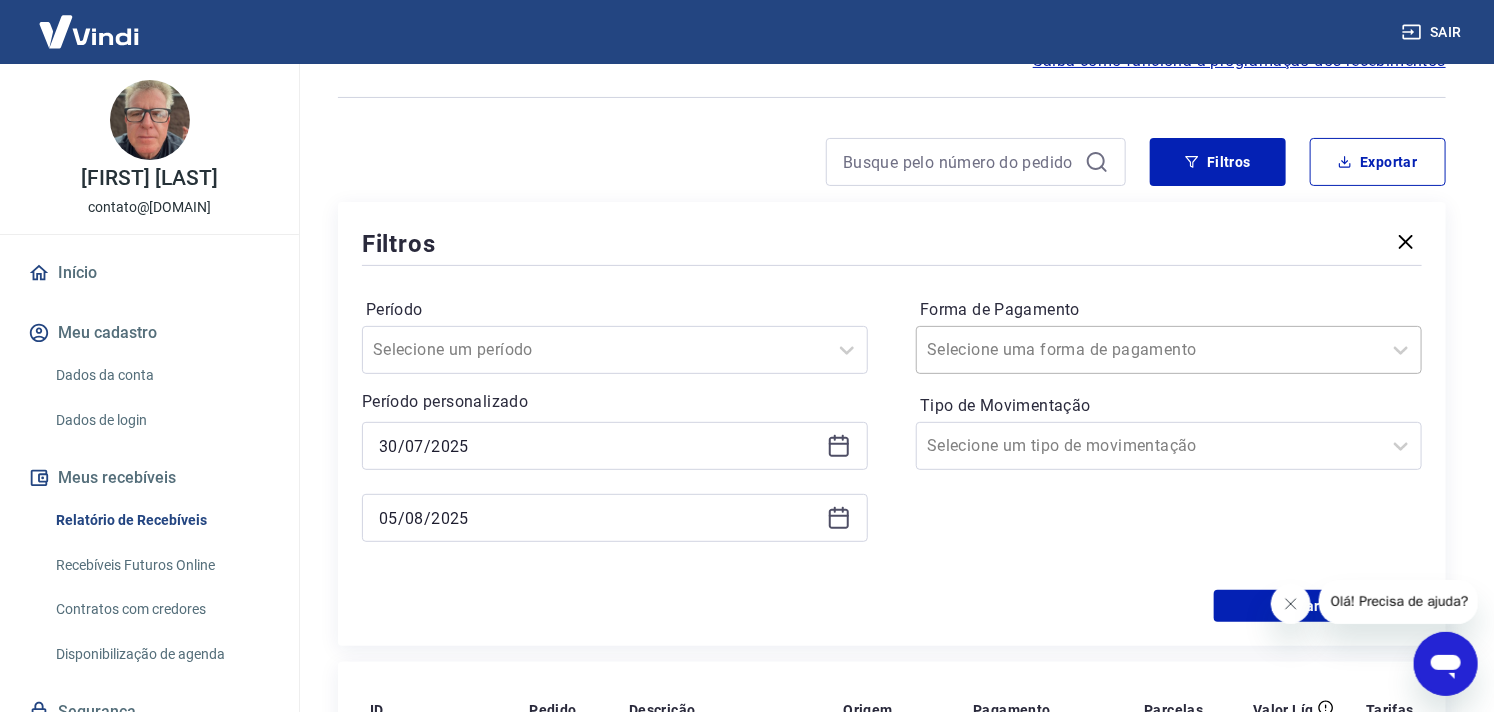 click on "Forma de Pagamento" at bounding box center [1028, 350] 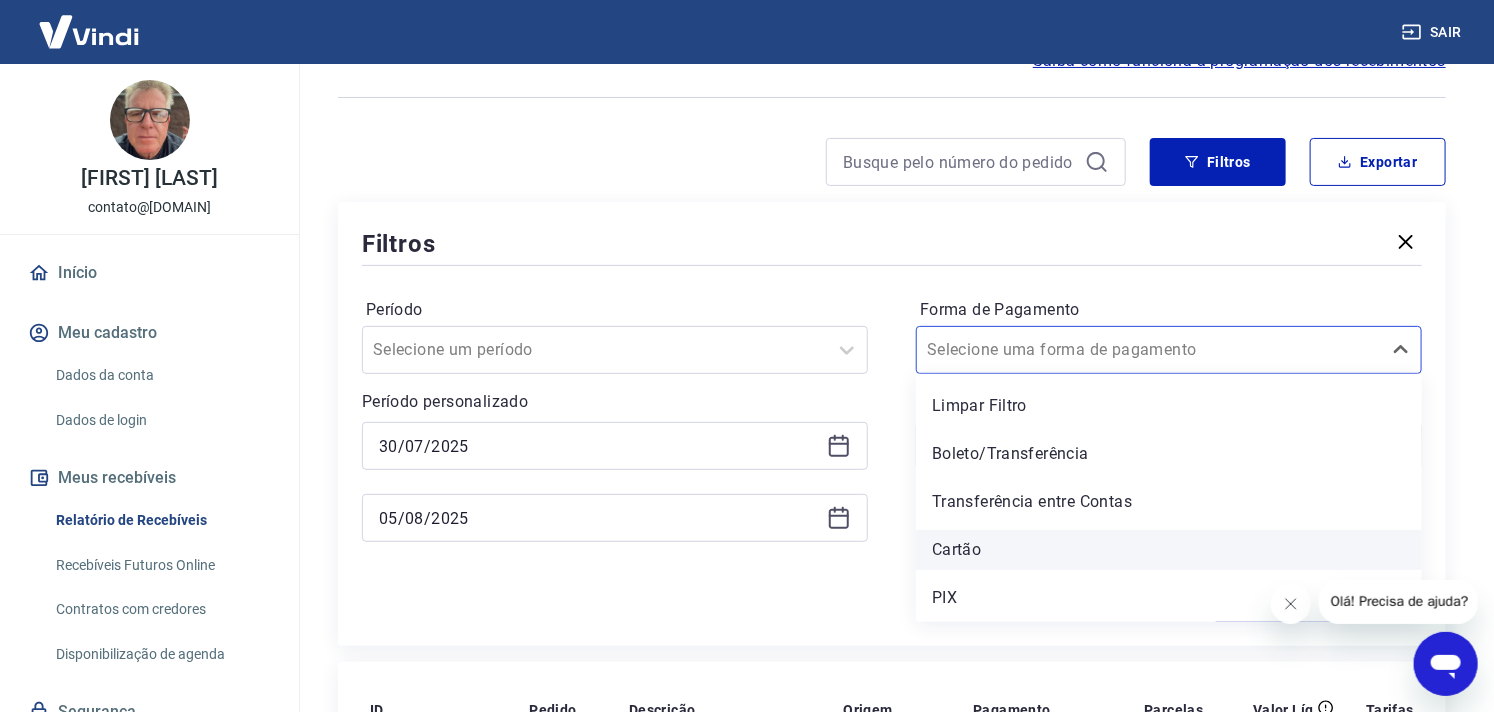 click on "Cartão" at bounding box center (1169, 550) 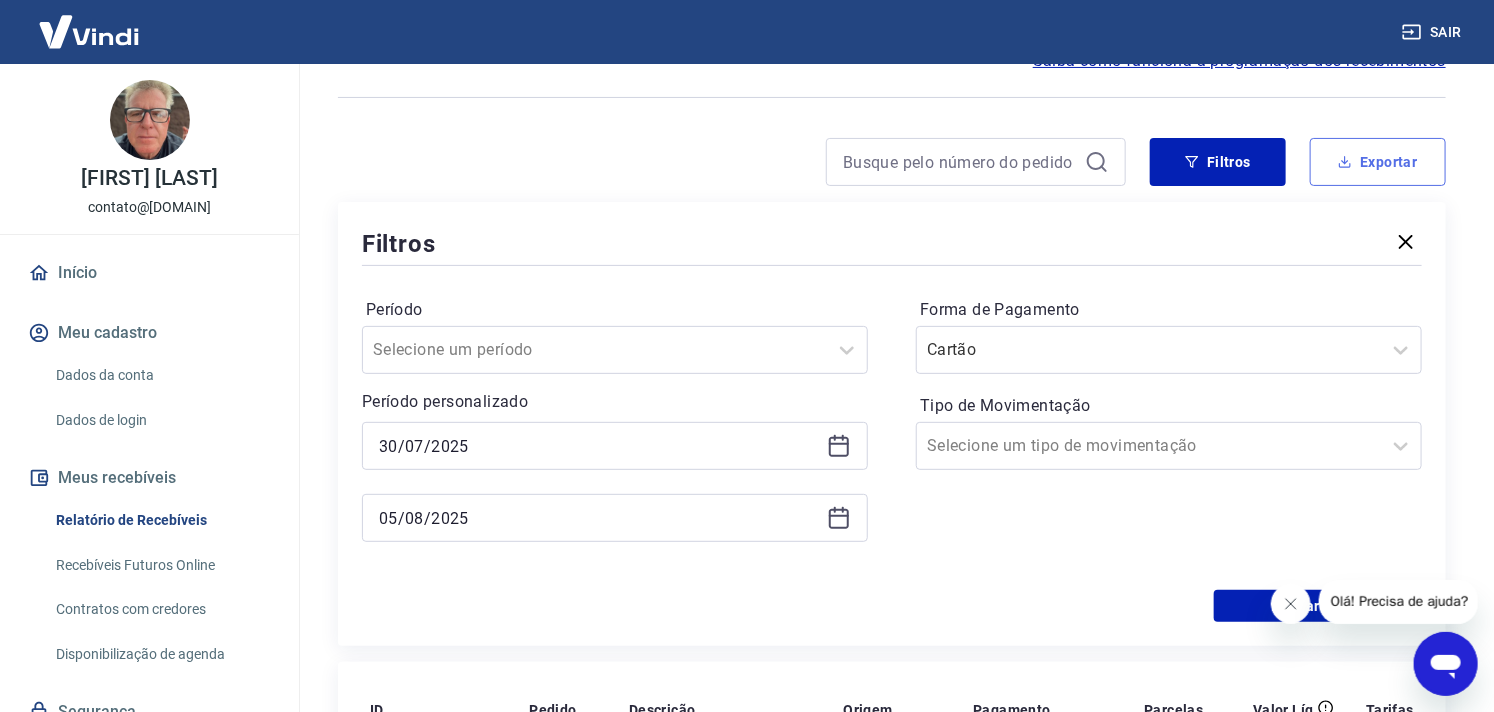 click on "Exportar" at bounding box center (1378, 162) 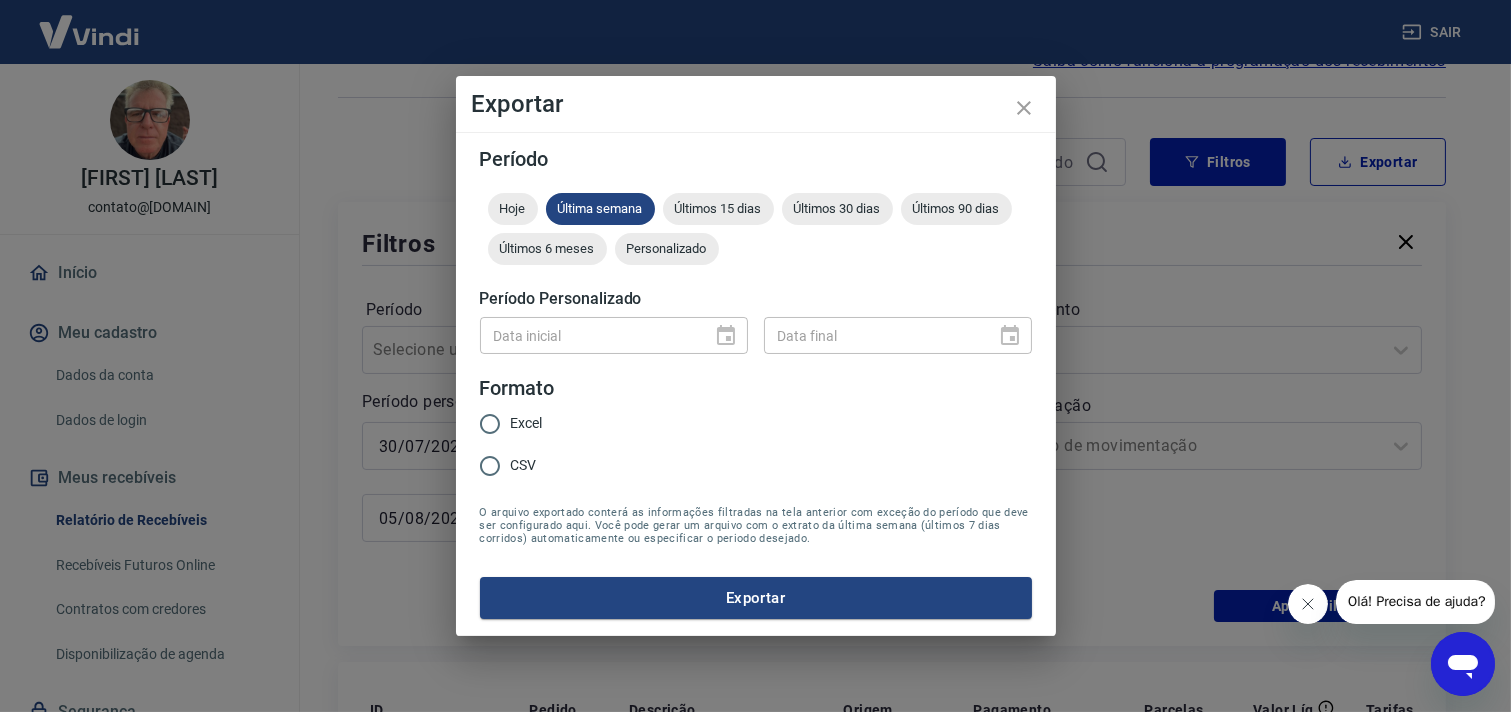 click on "Excel" at bounding box center [527, 423] 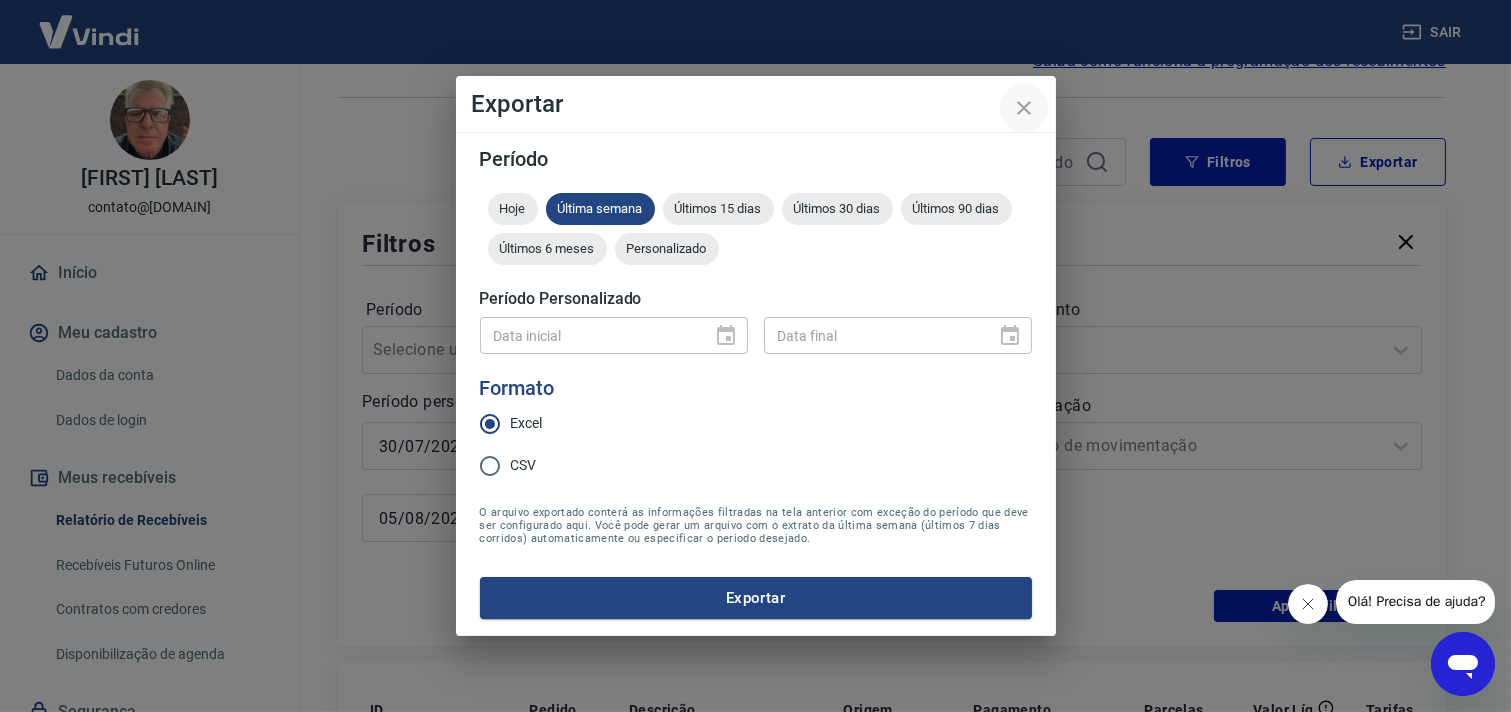 click 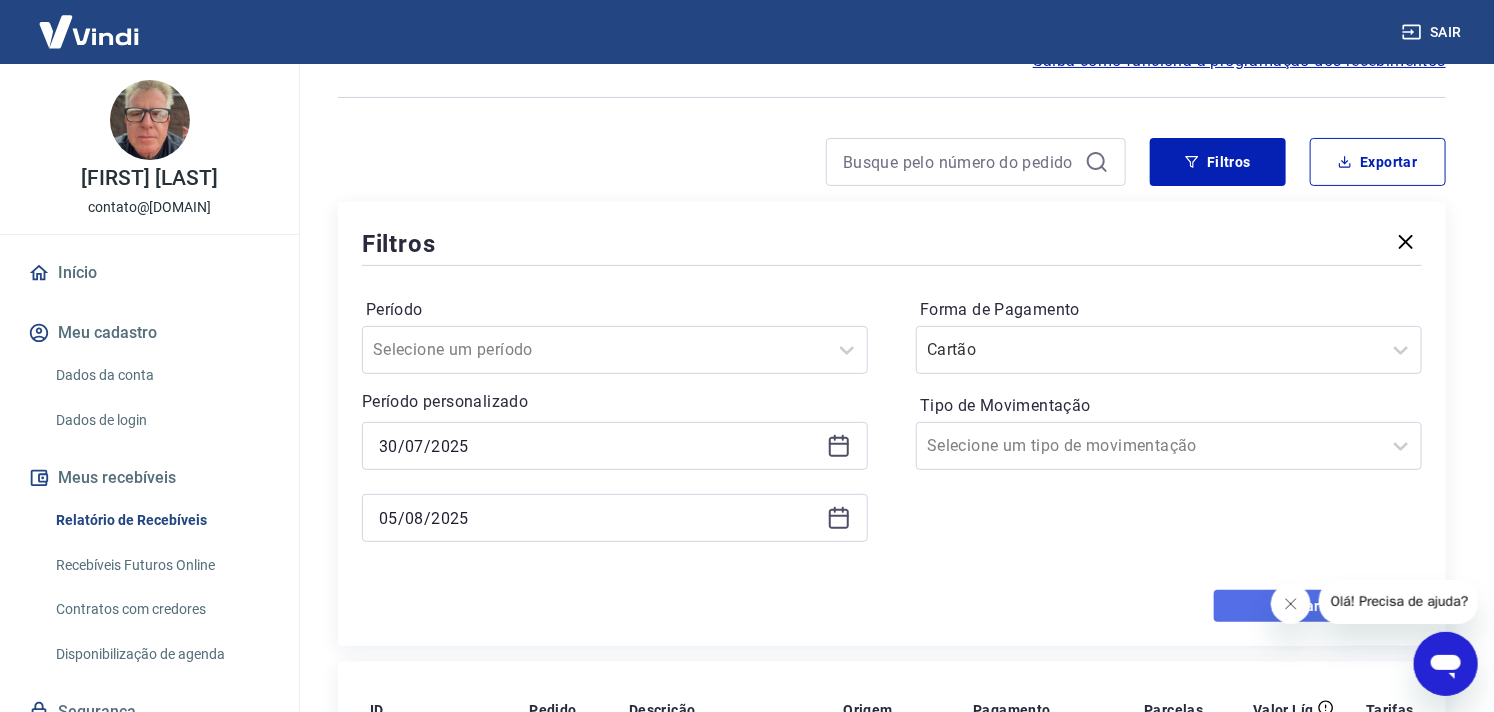 click on "Aplicar filtros" at bounding box center [1318, 606] 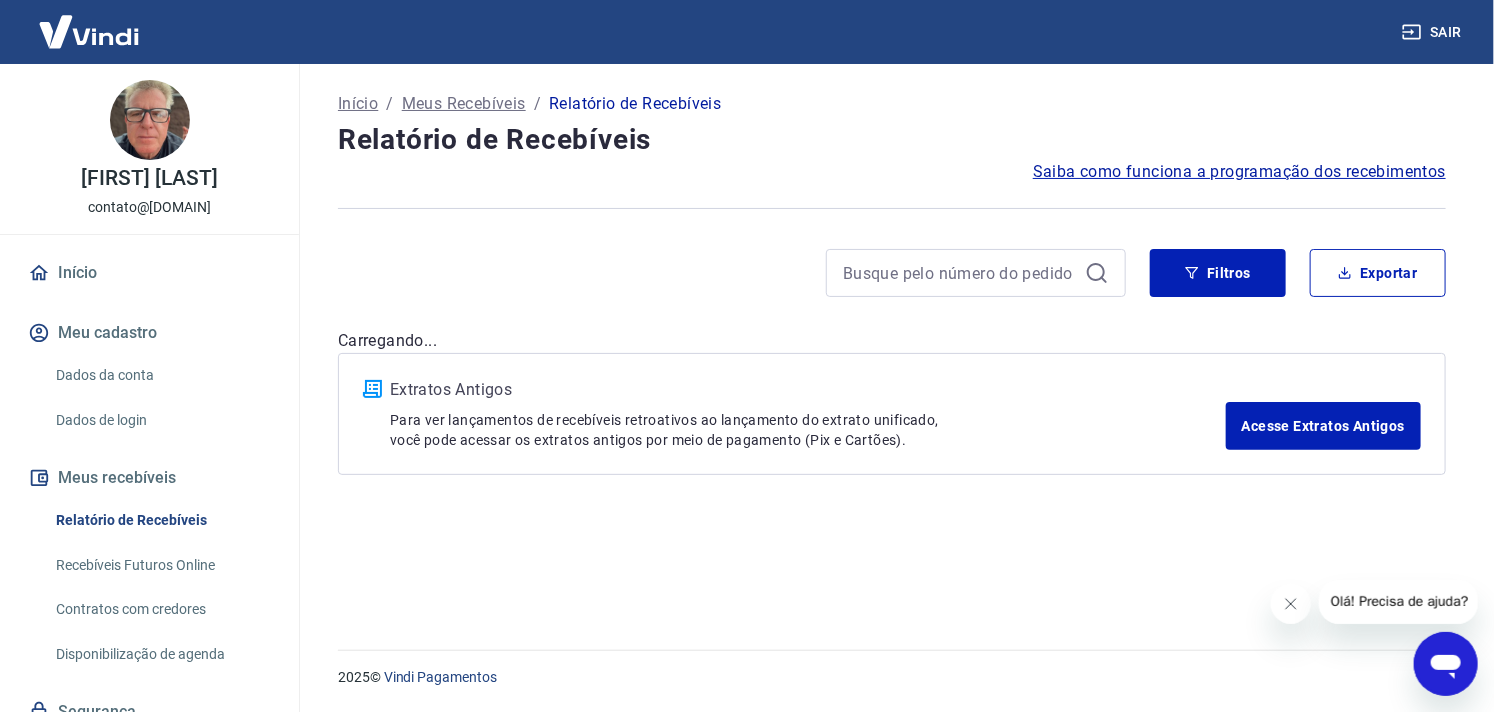 scroll, scrollTop: 0, scrollLeft: 0, axis: both 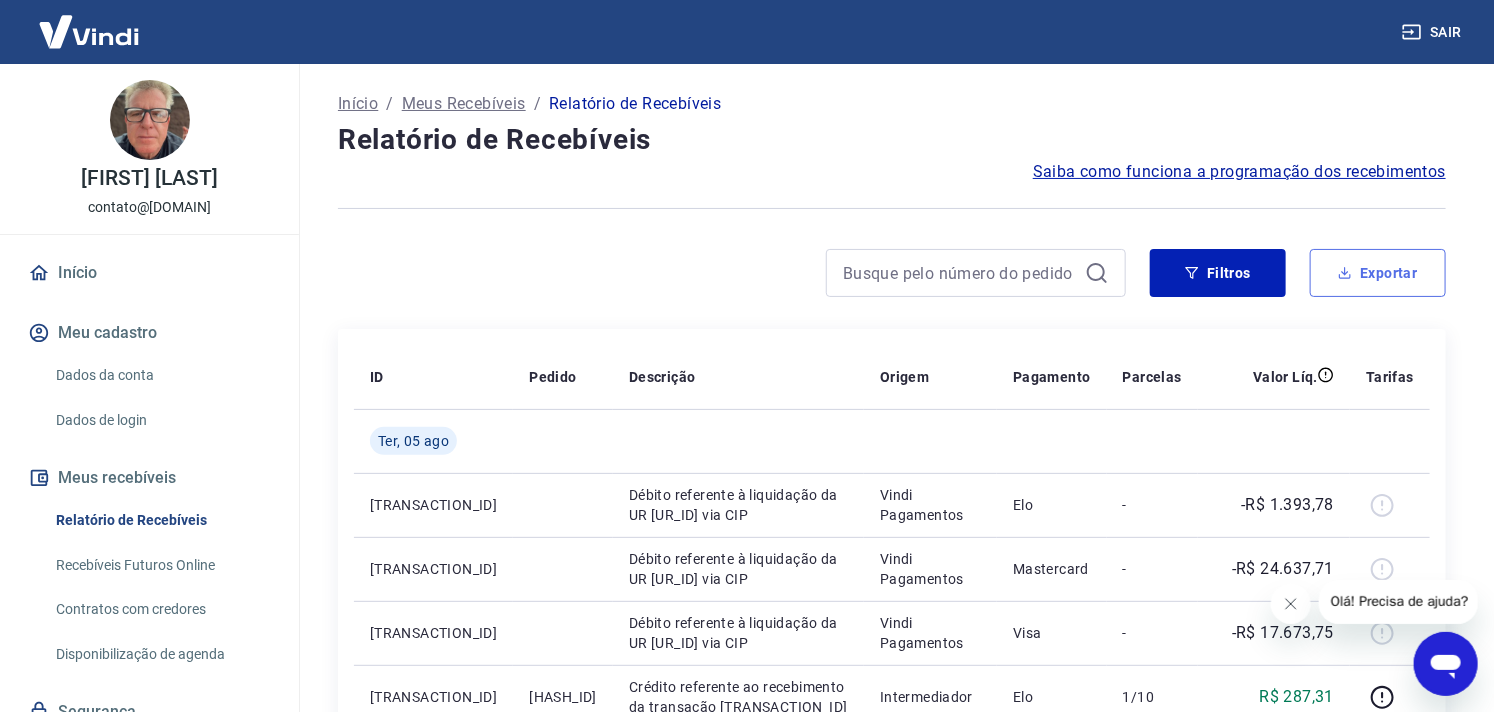 click on "Exportar" at bounding box center [1378, 273] 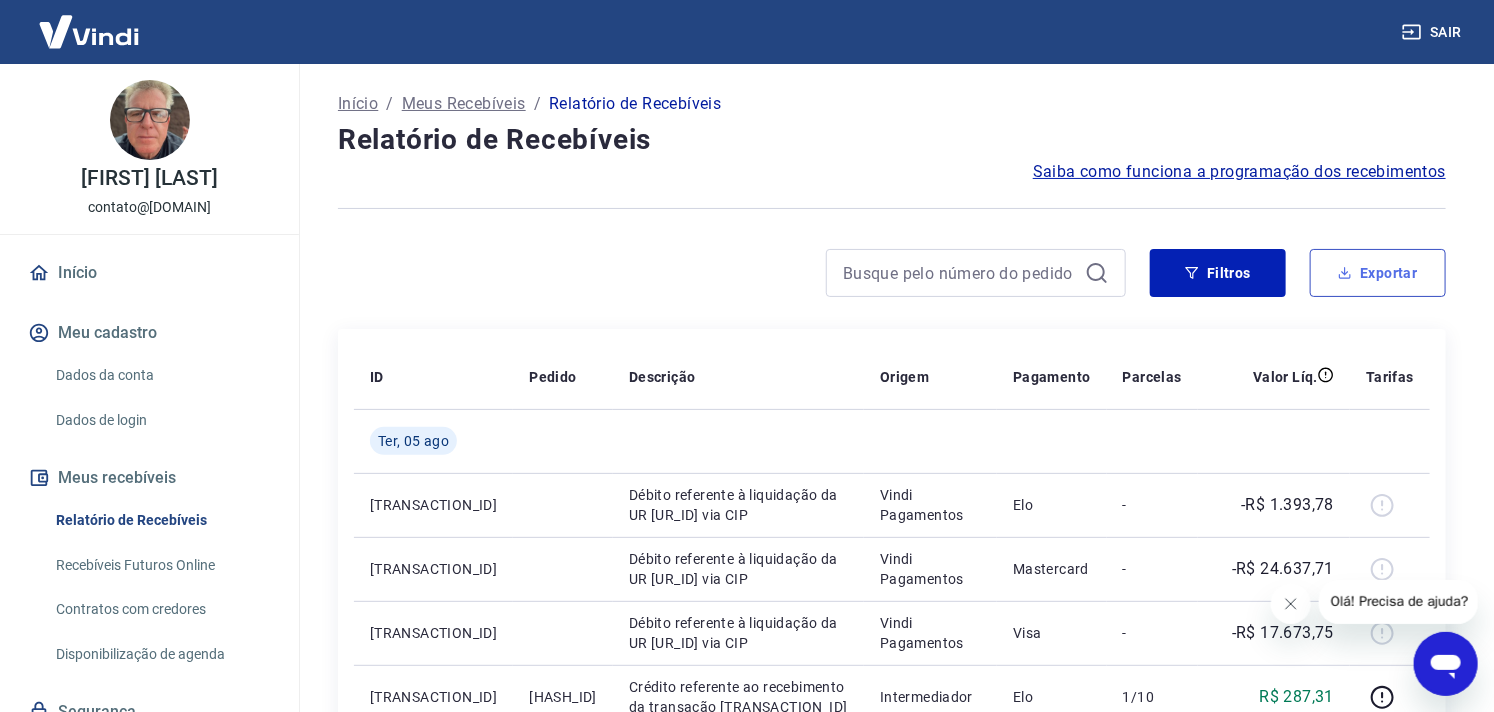 type on "30/07/2025" 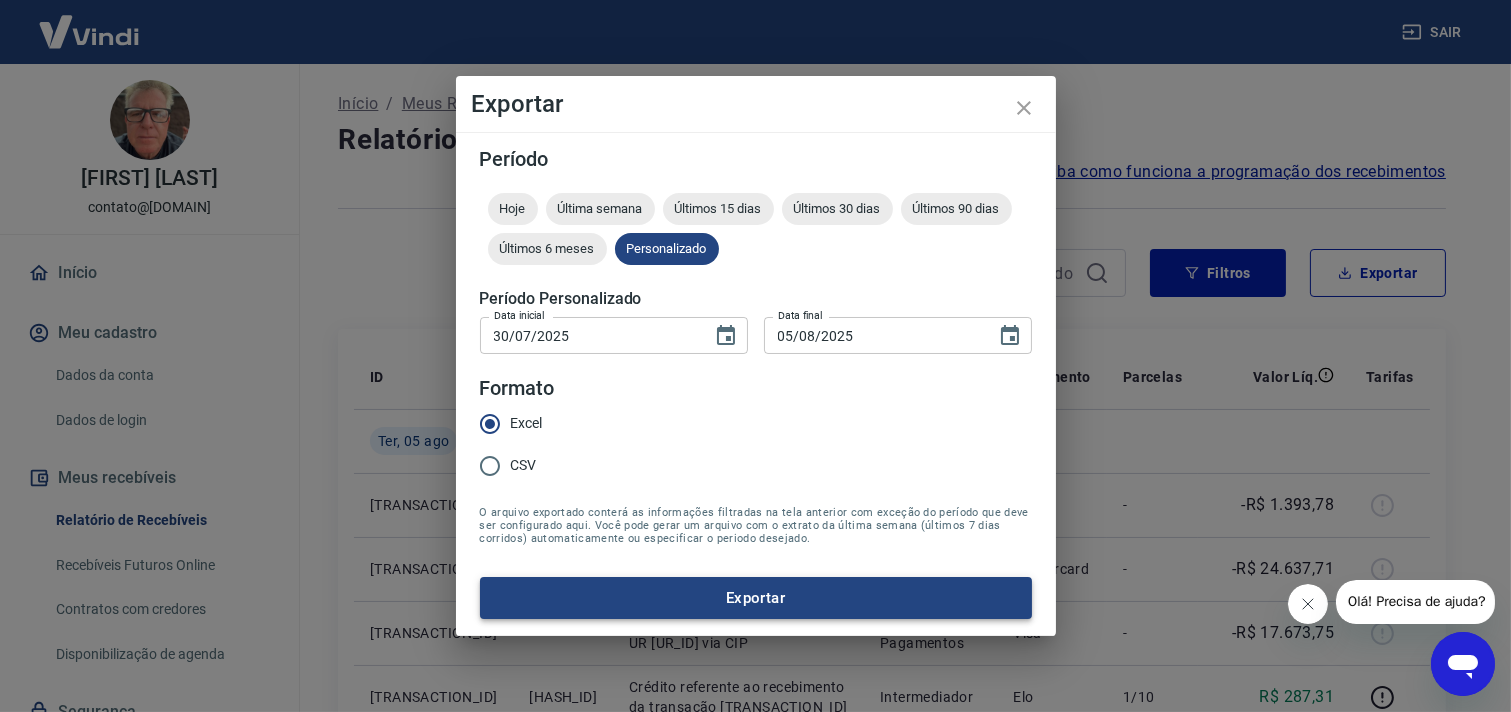 click on "Exportar" at bounding box center (756, 598) 